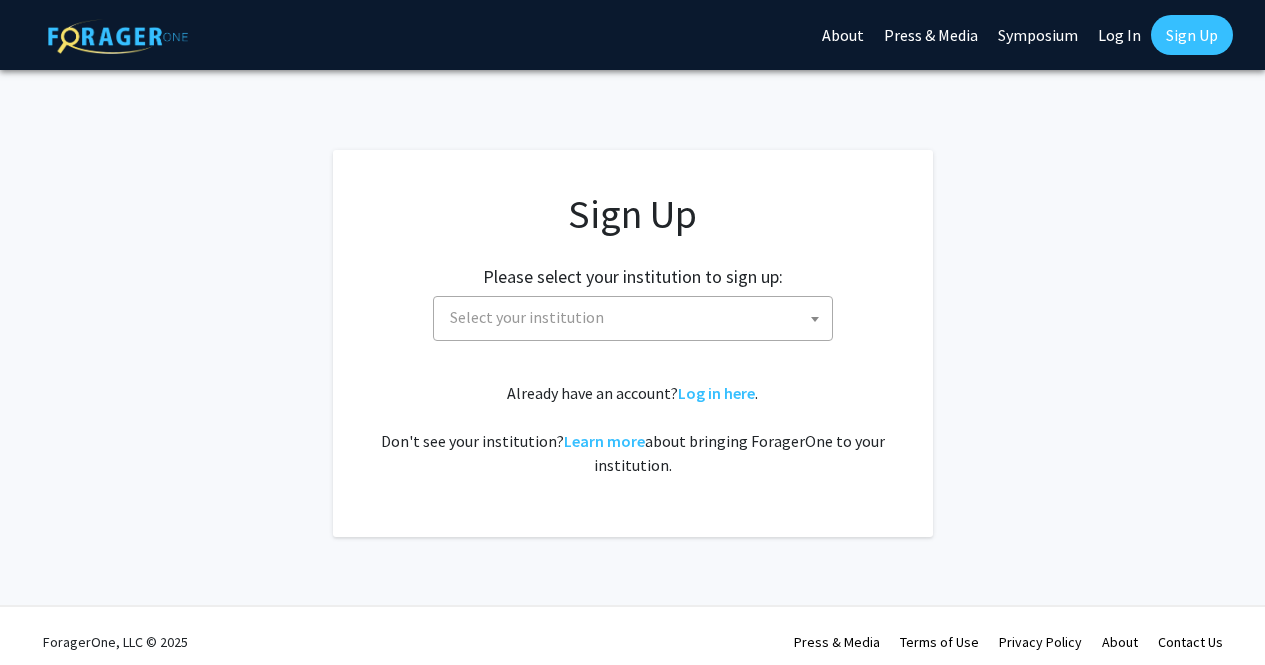 scroll, scrollTop: 0, scrollLeft: 0, axis: both 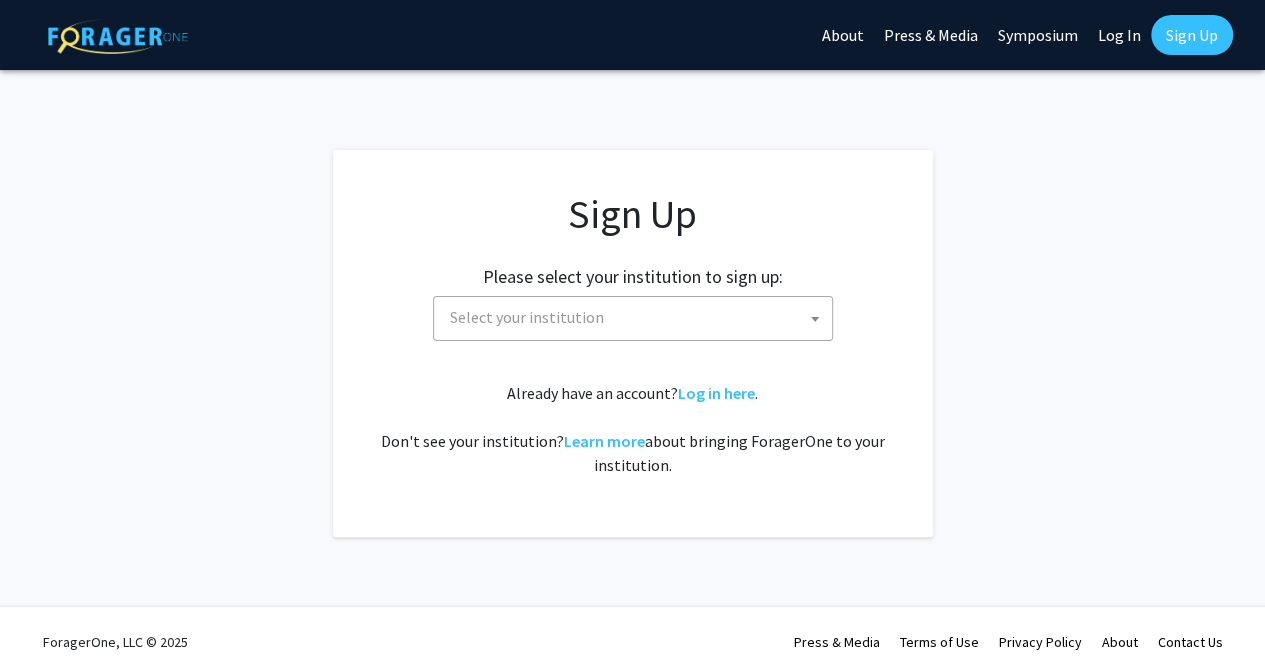 click on "Sign Up Please select your institution to sign up: [INSTITUTION] [INSTITUTION] [INSTITUTION] [INSTITUTION] [INSTITUTION] [INSTITUTION] [INSTITUTION] [INSTITUTION] [INSTITUTION] [INSTITUTION] [INSTITUTION] [INSTITUTION] [INSTITUTION] [INSTITUTION] [INSTITUTION] [INSTITUTION] [INSTITUTION] [INSTITUTION] [INSTITUTION] [INSTITUTION] [INSTITUTION] [INSTITUTION] [INSTITUTION] [INSTITUTION] Select your institution  Already have an account?  Log in here .   Don't see your institution?  Learn more  about bringing ForagerOne to your institution." 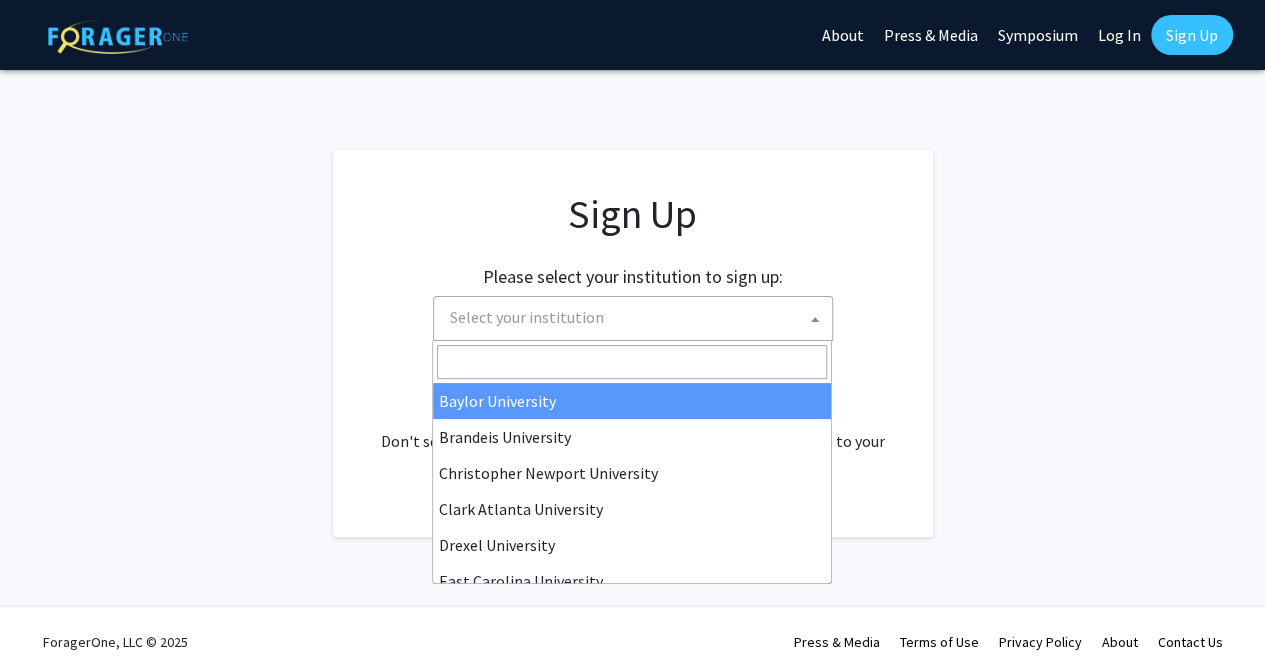 click on "Select your institution" at bounding box center (637, 317) 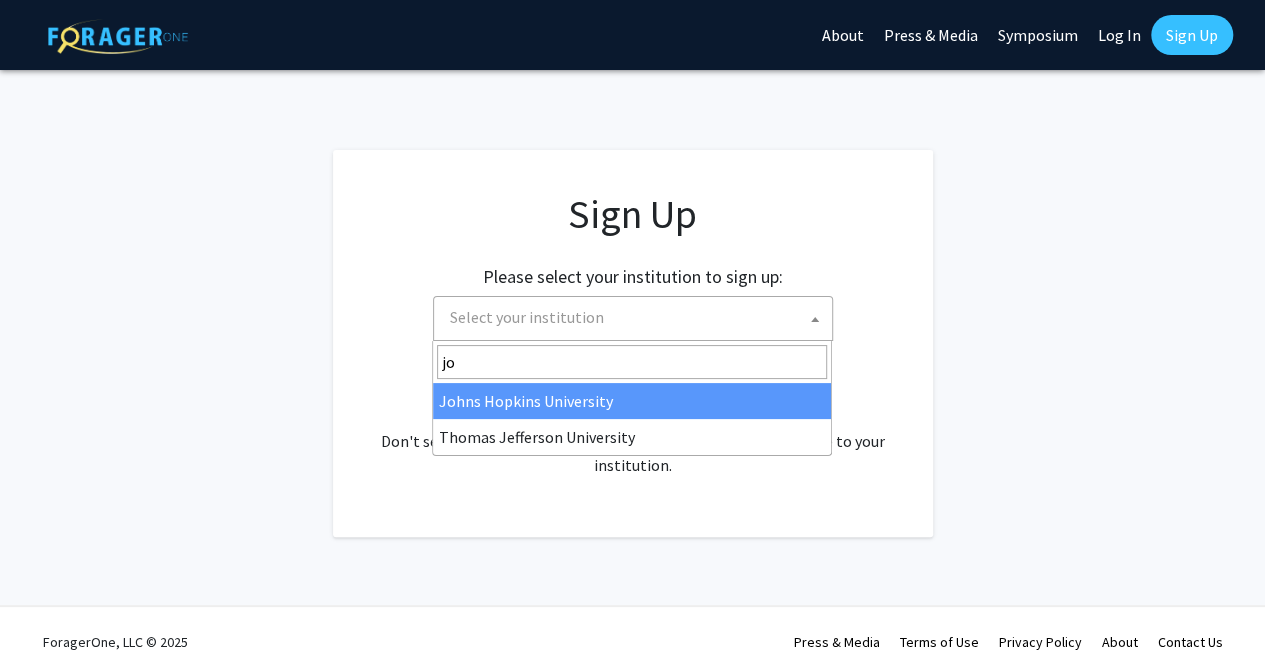 scroll, scrollTop: 0, scrollLeft: 0, axis: both 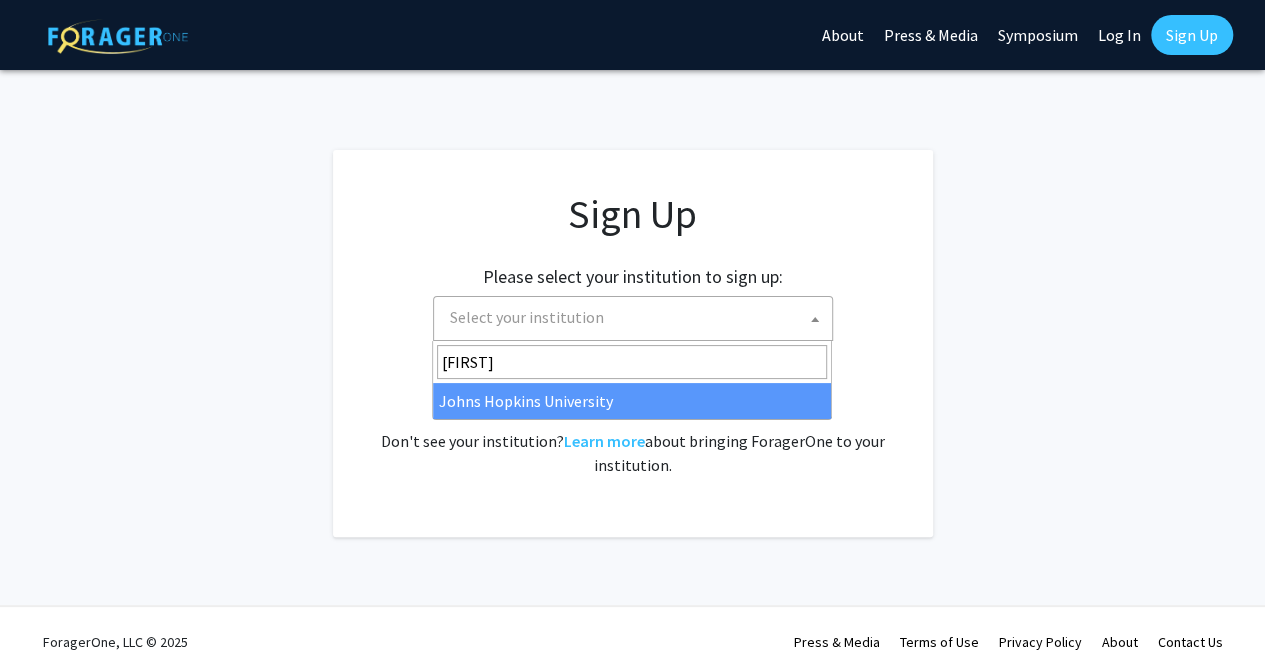 type on "john" 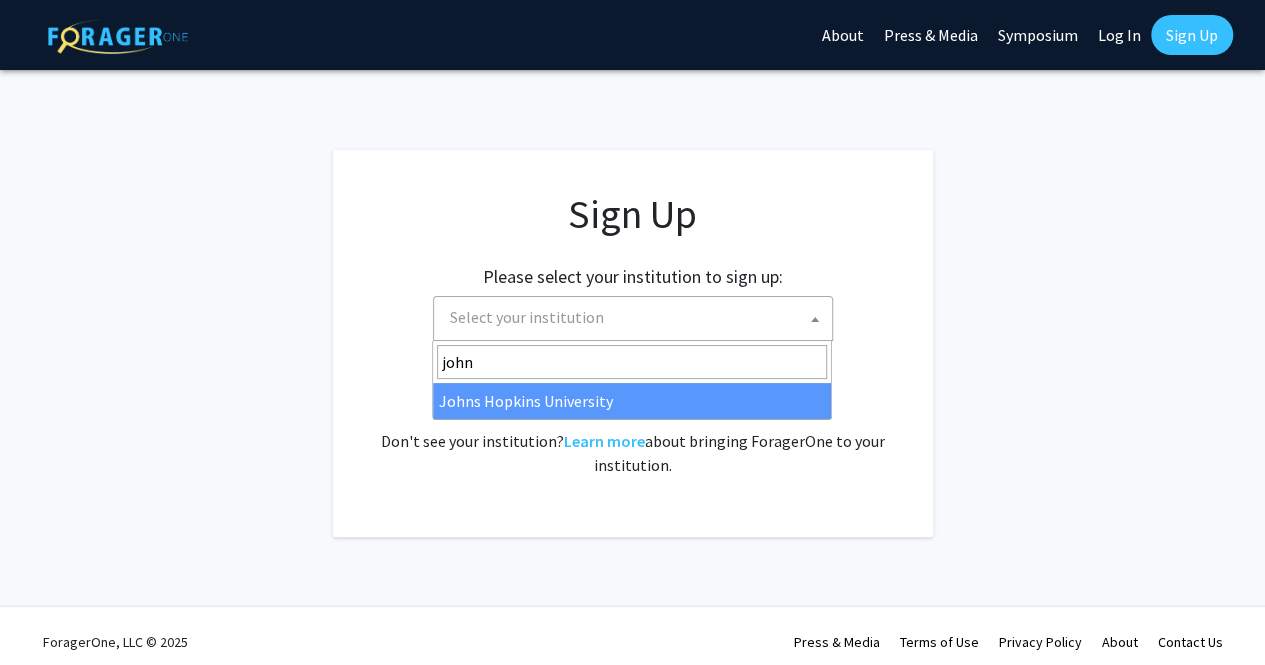 select on "1" 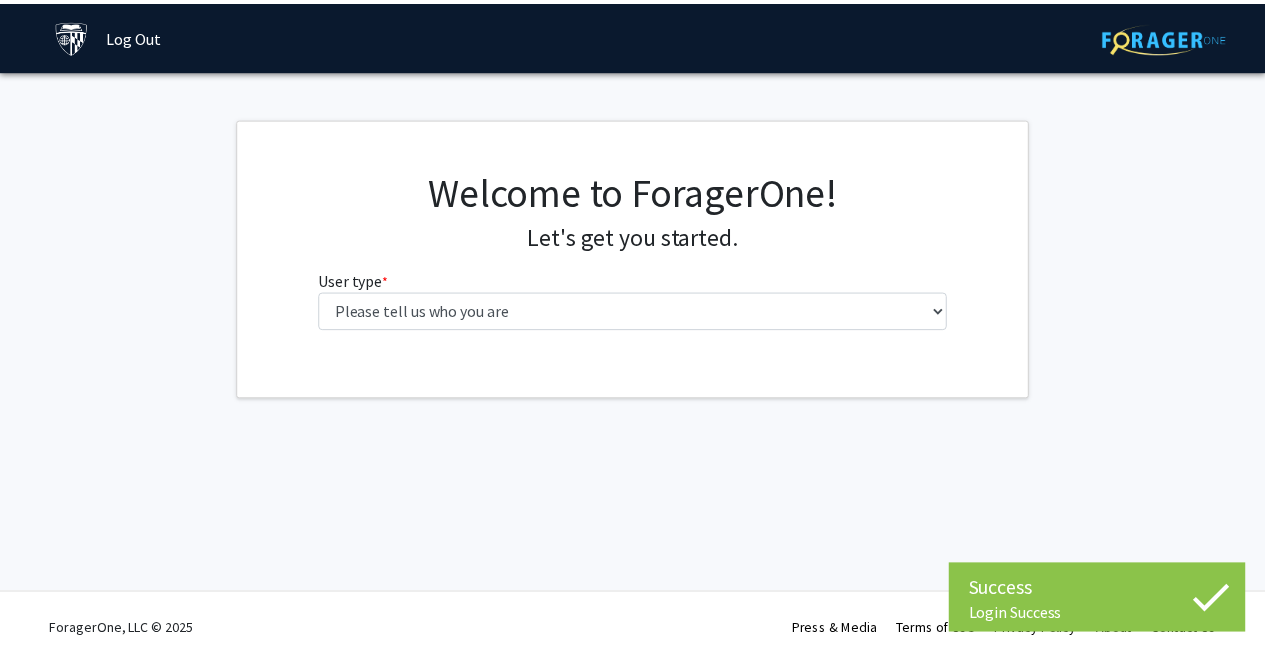 scroll, scrollTop: 0, scrollLeft: 0, axis: both 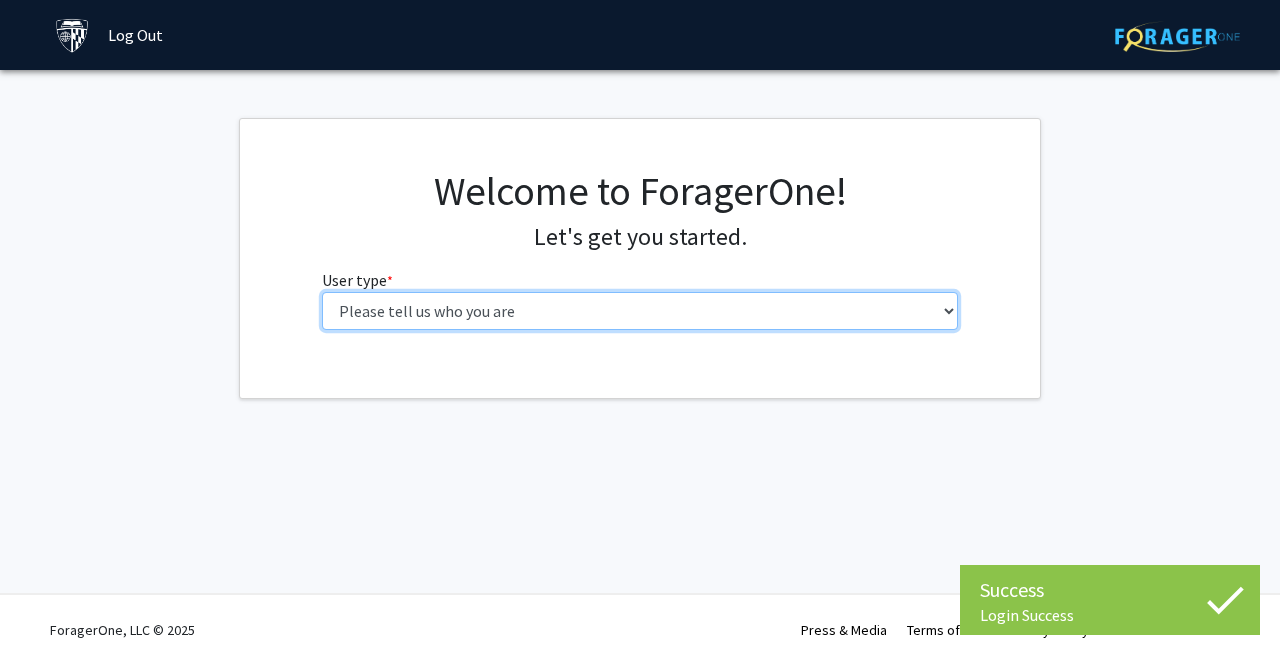 click on "Please tell us who you are  Undergraduate Student   Master's Student   Doctoral Candidate (PhD, MD, DMD, PharmD, etc.)   Postdoctoral Researcher / Research Staff / Medical Resident / Medical Fellow   Faculty   Administrative Staff" at bounding box center [640, 311] 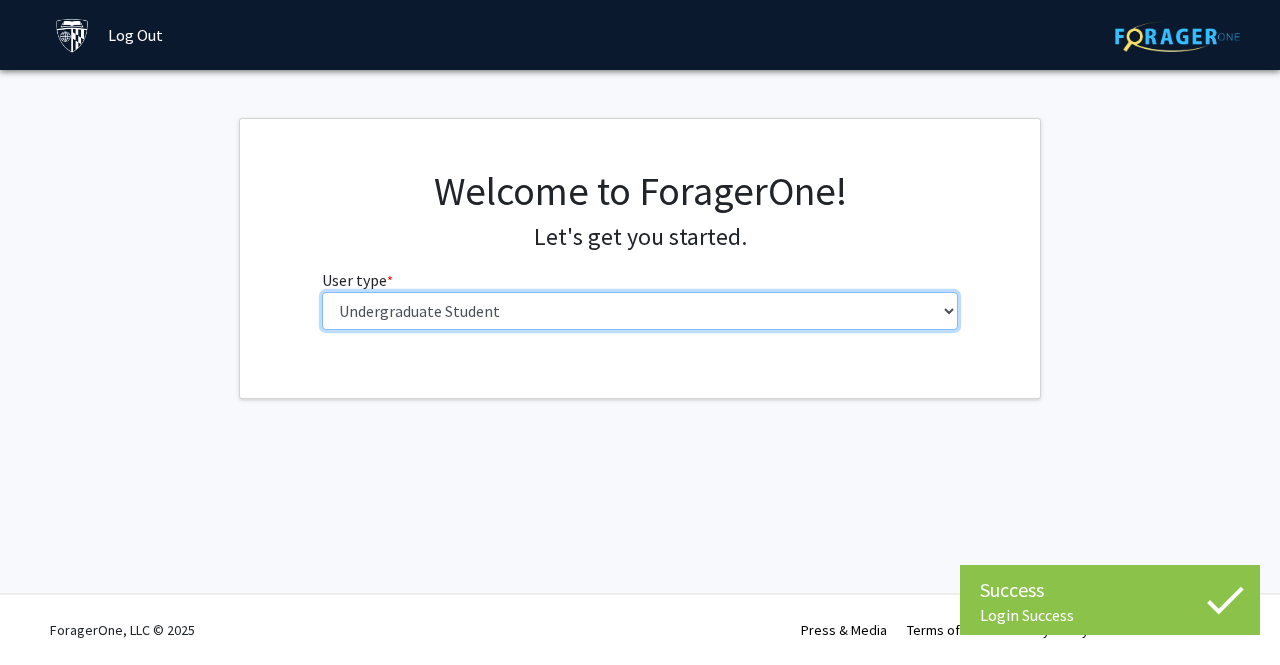 click on "Please tell us who you are  Undergraduate Student   Master's Student   Doctoral Candidate (PhD, MD, DMD, PharmD, etc.)   Postdoctoral Researcher / Research Staff / Medical Resident / Medical Fellow   Faculty   Administrative Staff" at bounding box center (640, 311) 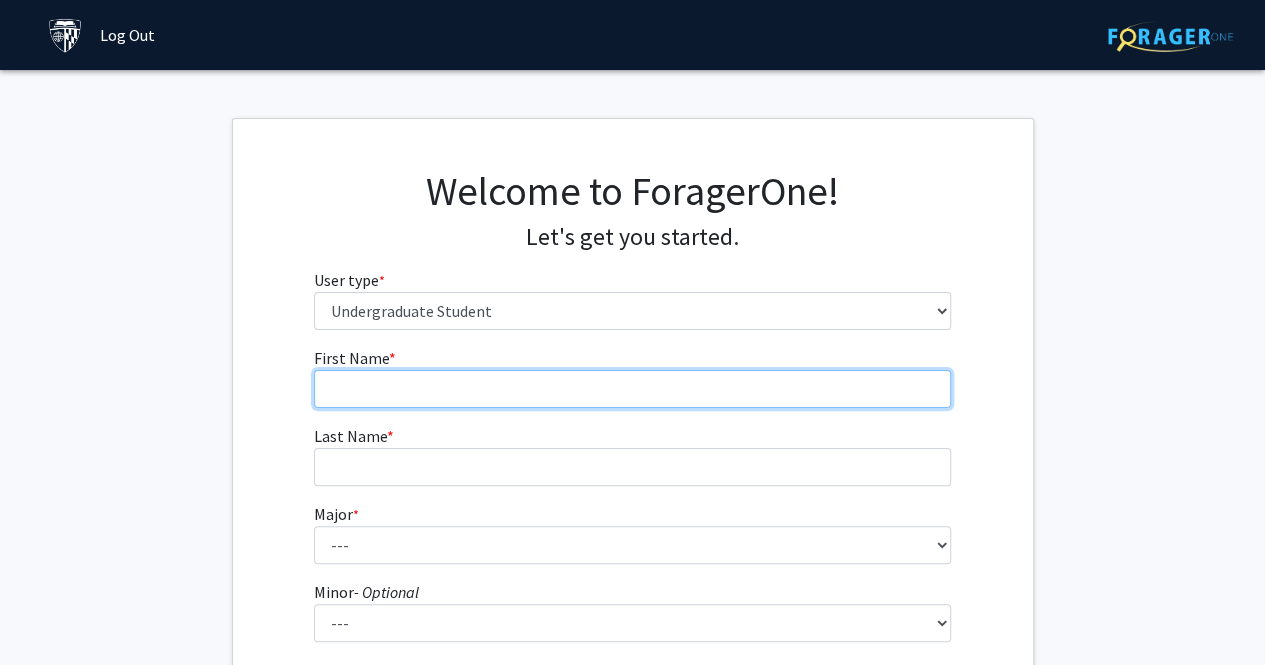 click on "First Name * required" at bounding box center (632, 389) 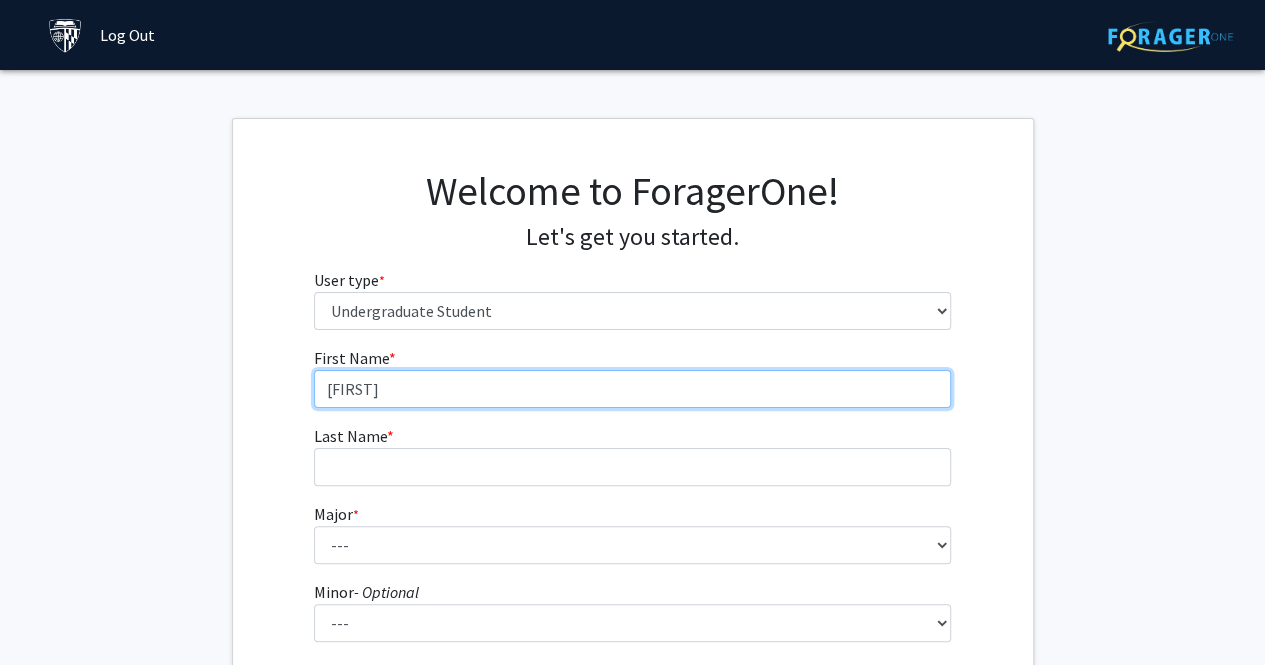 type on "[FIRST]" 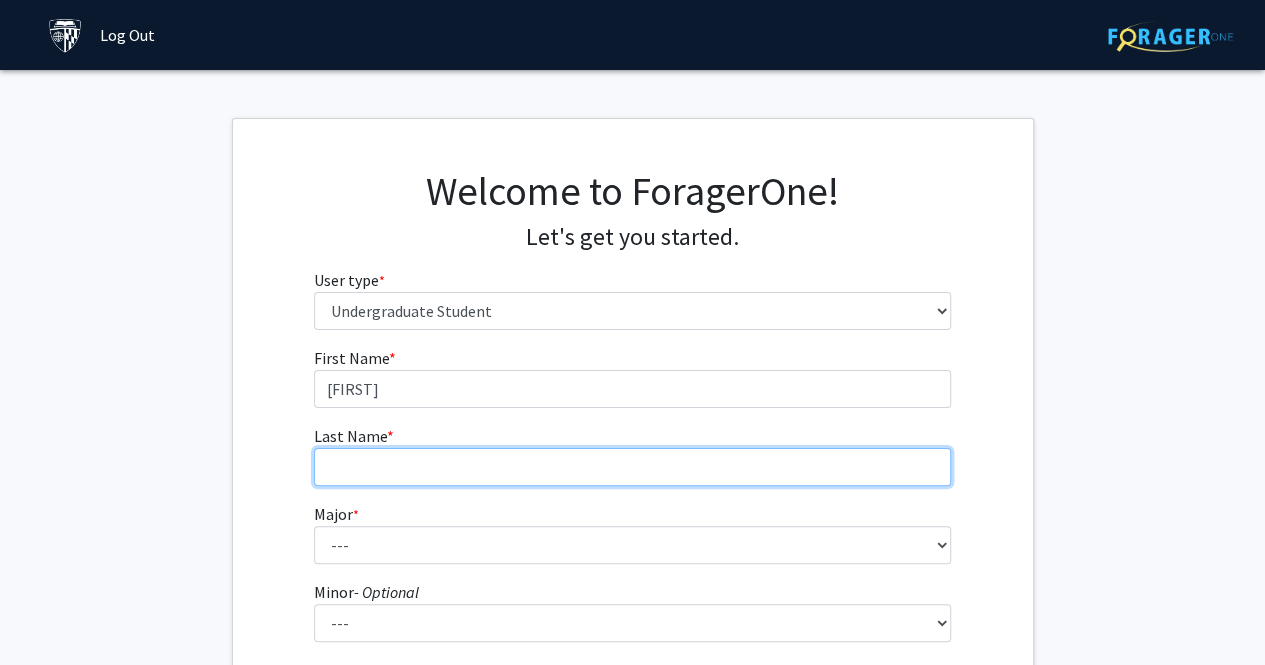 click on "Last Name * required" at bounding box center [632, 467] 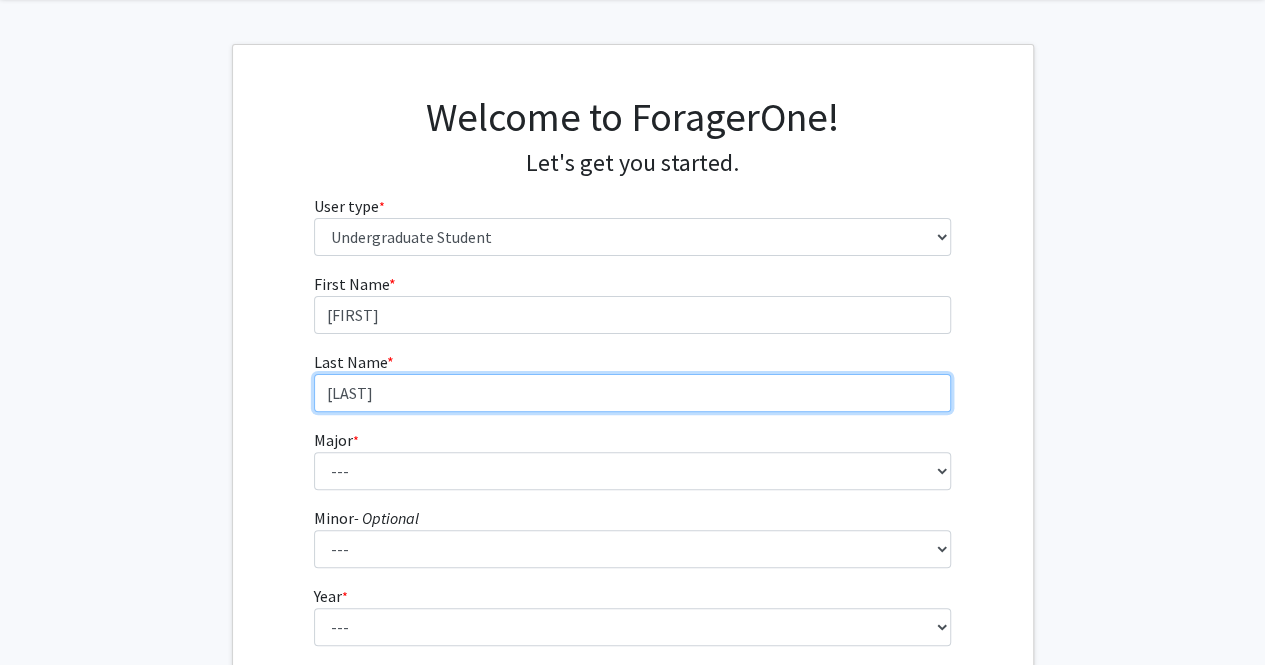 scroll, scrollTop: 78, scrollLeft: 0, axis: vertical 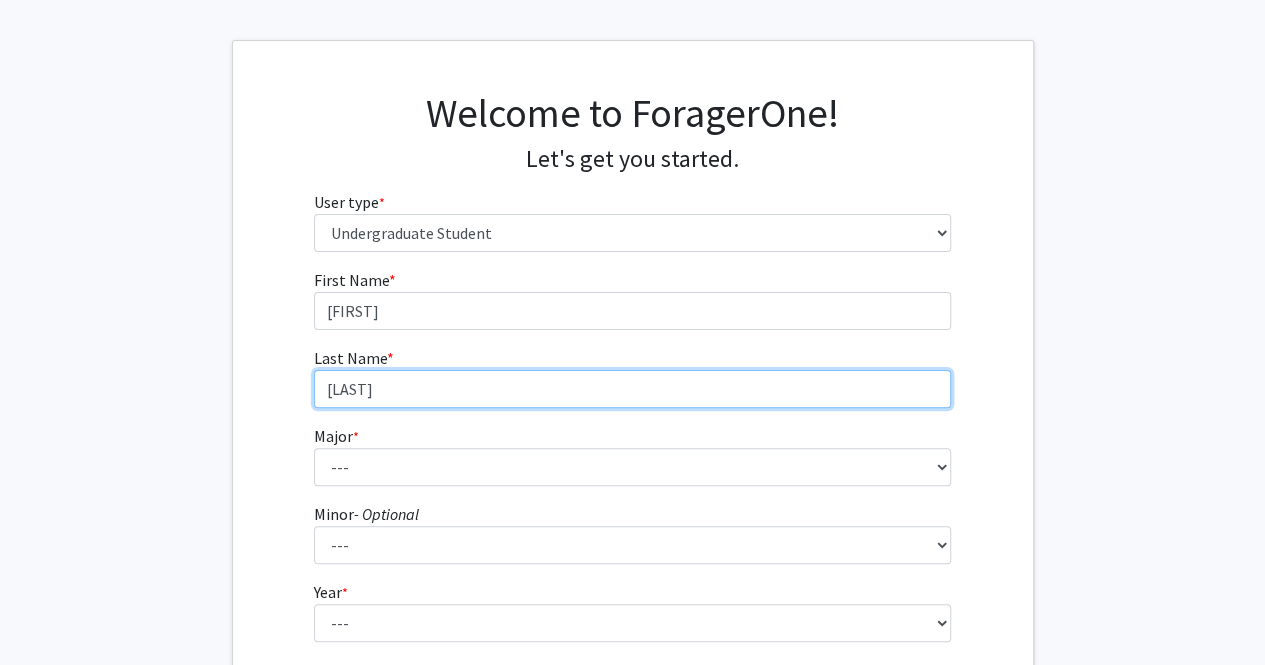 type on "[LAST]" 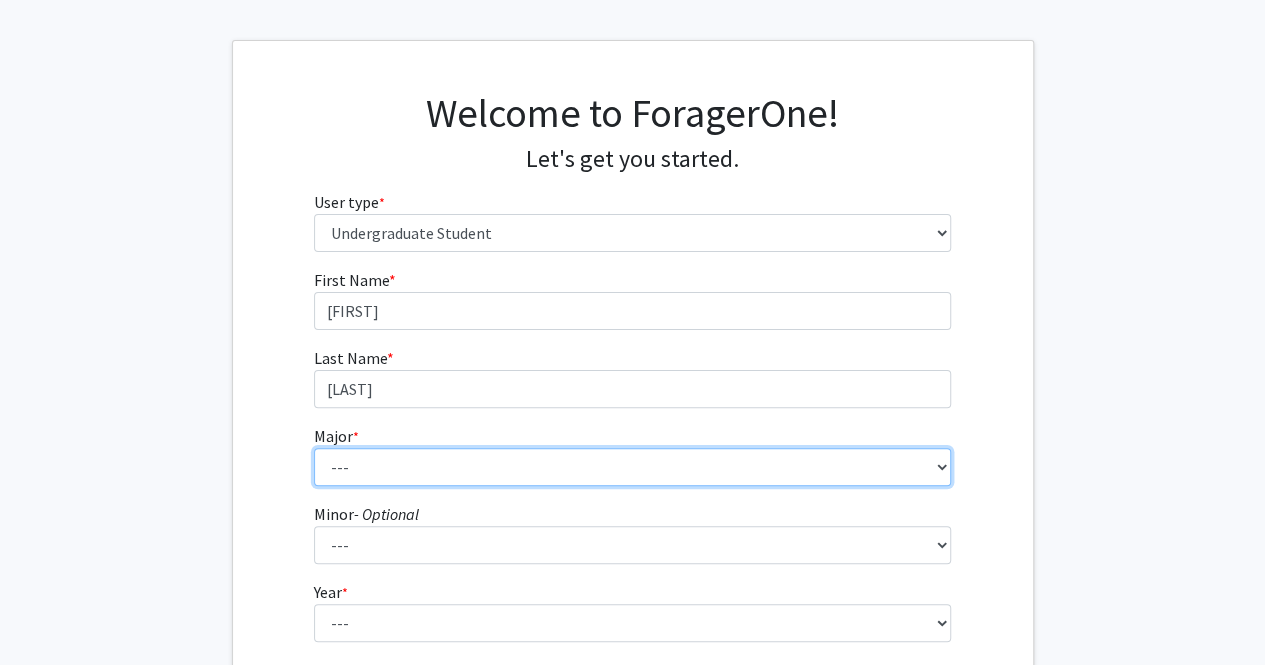 click on "---  Africana Studies   Anthropology   Applied Mathematics & Statistics   Archaeology   Behavioral Biology   Biology   Biomedical Engineering   Biophysics   Chemical & Biomolecular Engineering   Chemistry   Civil Engineering   Classics   Cognitive Science   Computer Engineering   Computer Science   Earth & Planetary Sciences   East Asian Studies   Economics   Electrical Engineering   Engineering Mechanics   English   Environmental Engineering   Environmental Science   Film & Media Studies   French   General Engineering   Geography   German   Global Environmental Change & Sustainability   History   History of Art   History of Science & Technology   Interdisciplinary Studies   International Studies   Italian   Latin American Studies   Materials Science & Engineering   Mathematics   Mechanical Engineering   Medicine, Science & the Humanities   Molecular & Cellular Biology   Music   Natural Sciences   Near Eastern Studies   Neuroscience   Philosophy   Physics   Political Science   Psychology   Romance Languages" at bounding box center [632, 467] 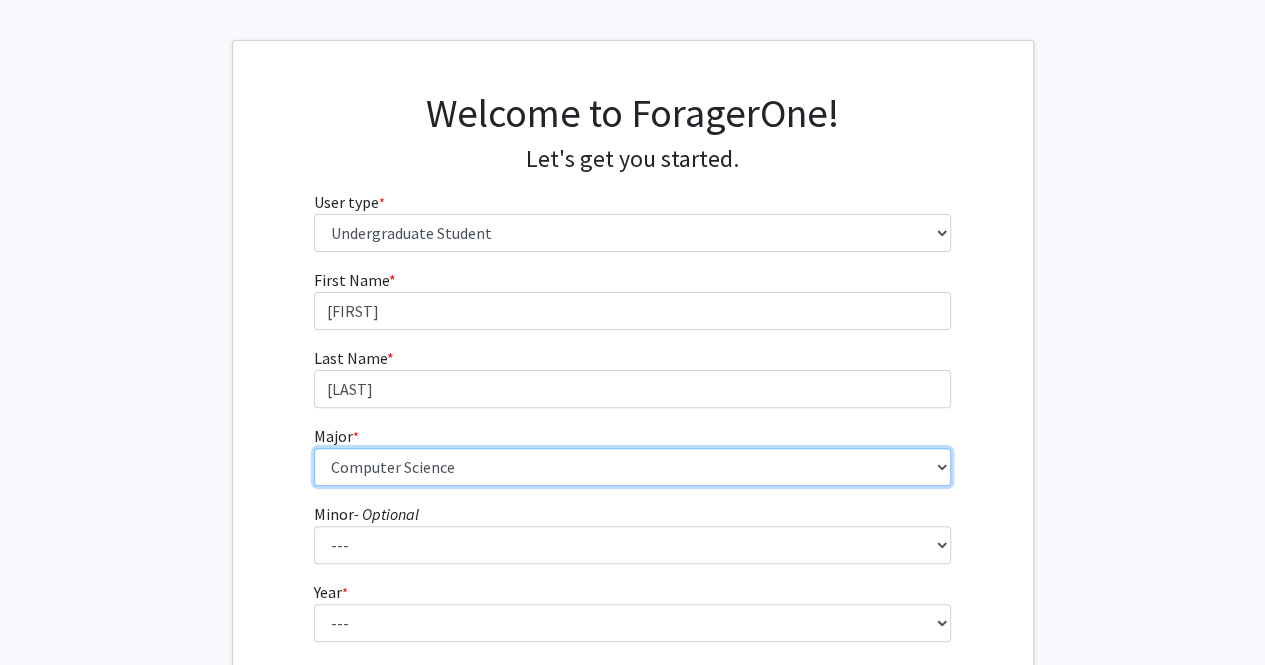 click on "---  Africana Studies   Anthropology   Applied Mathematics & Statistics   Archaeology   Behavioral Biology   Biology   Biomedical Engineering   Biophysics   Chemical & Biomolecular Engineering   Chemistry   Civil Engineering   Classics   Cognitive Science   Computer Engineering   Computer Science   Earth & Planetary Sciences   East Asian Studies   Economics   Electrical Engineering   Engineering Mechanics   English   Environmental Engineering   Environmental Science   Film & Media Studies   French   General Engineering   Geography   German   Global Environmental Change & Sustainability   History   History of Art   History of Science & Technology   Interdisciplinary Studies   International Studies   Italian   Latin American Studies   Materials Science & Engineering   Mathematics   Mechanical Engineering   Medicine, Science & the Humanities   Molecular & Cellular Biology   Music   Natural Sciences   Near Eastern Studies   Neuroscience   Philosophy   Physics   Political Science   Psychology   Romance Languages" at bounding box center [632, 467] 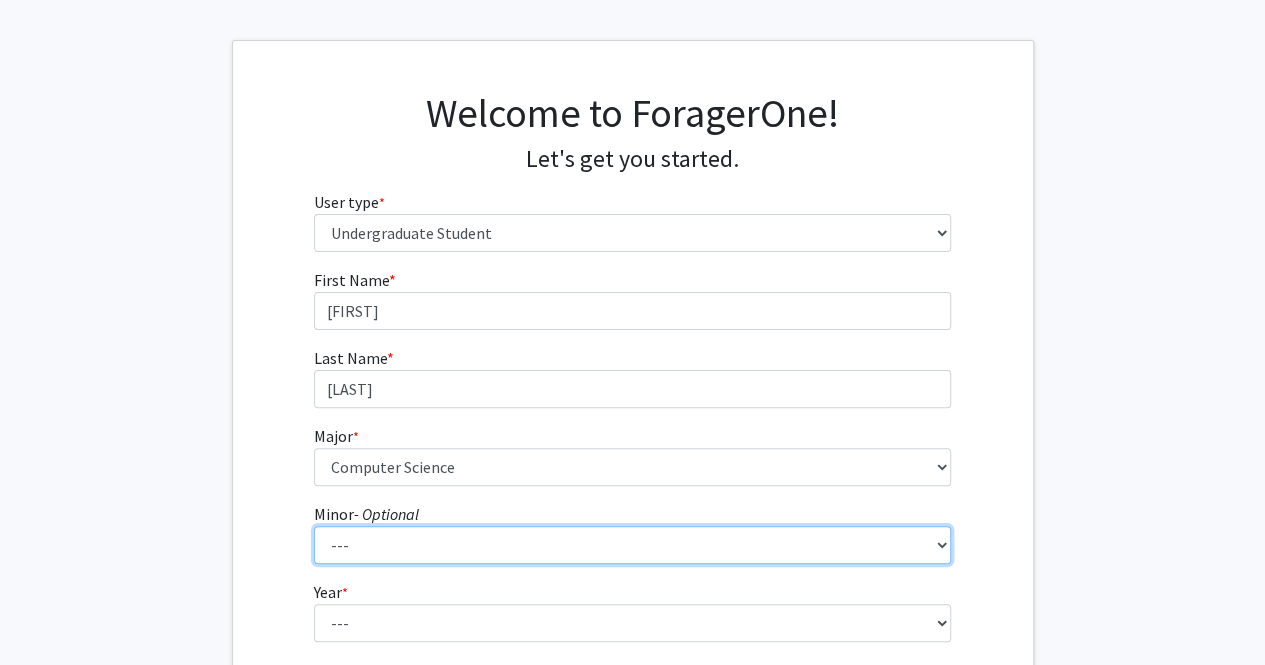 click on "--- Accounting and Financial Management Africana Studies Anthropology Applied Mathematics & Statistics Bioethics Business Civil Engineering Classics Computational Medicine Computer Integrated Surgery Computer Science Earth & Planetary Sciences Economics Engineering for Sustainable Development English Entrepreneurship & Management Environmental Engineering Film & Media Studies Financial Economics French German Global Environmental Change & Sustainability History History of Art History of Science & Technology Islamic Studies Italian Jewish Studies Latin American Studies Linguistics Marketing & Communications Mathematics Museums & Society Music Near Eastern Studies Philosophy Physics Psychology Robotics Social Policy Space Science & Engineering Spanish for the Professions Spanish Language & Hispanic Culture Theatre Arts & Studies Visual Arts Women, Gender, and Sexuality" at bounding box center [632, 545] 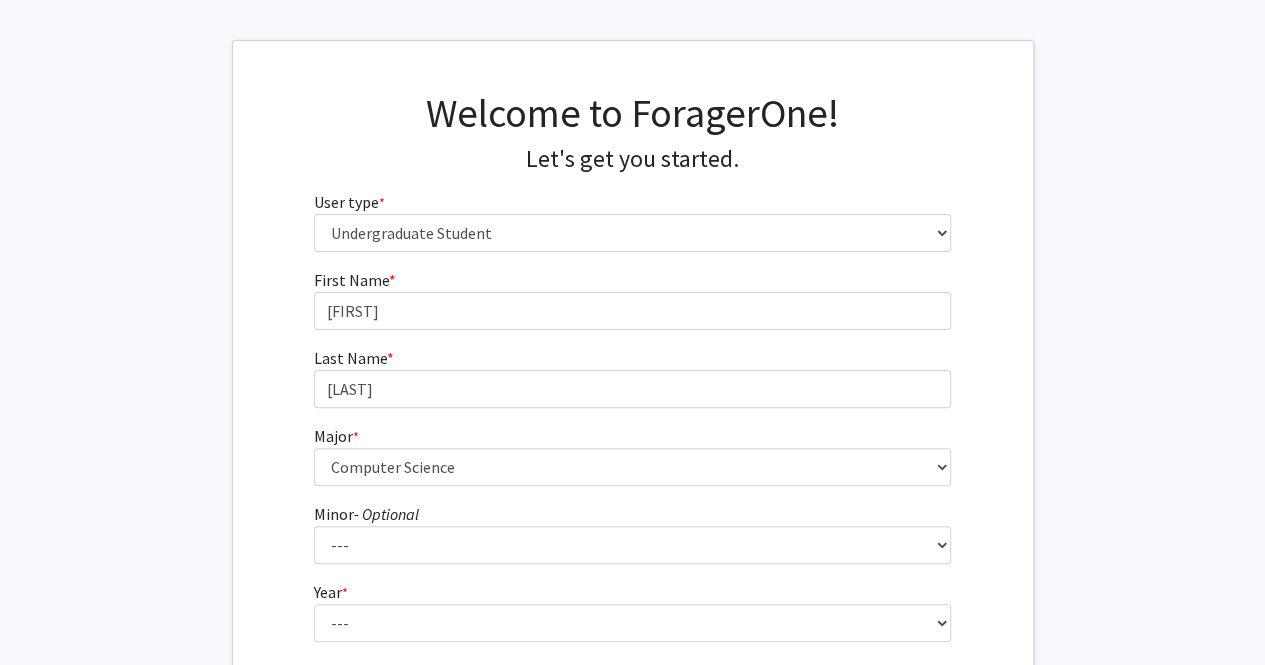 click on "[FIRST] [LAST]" 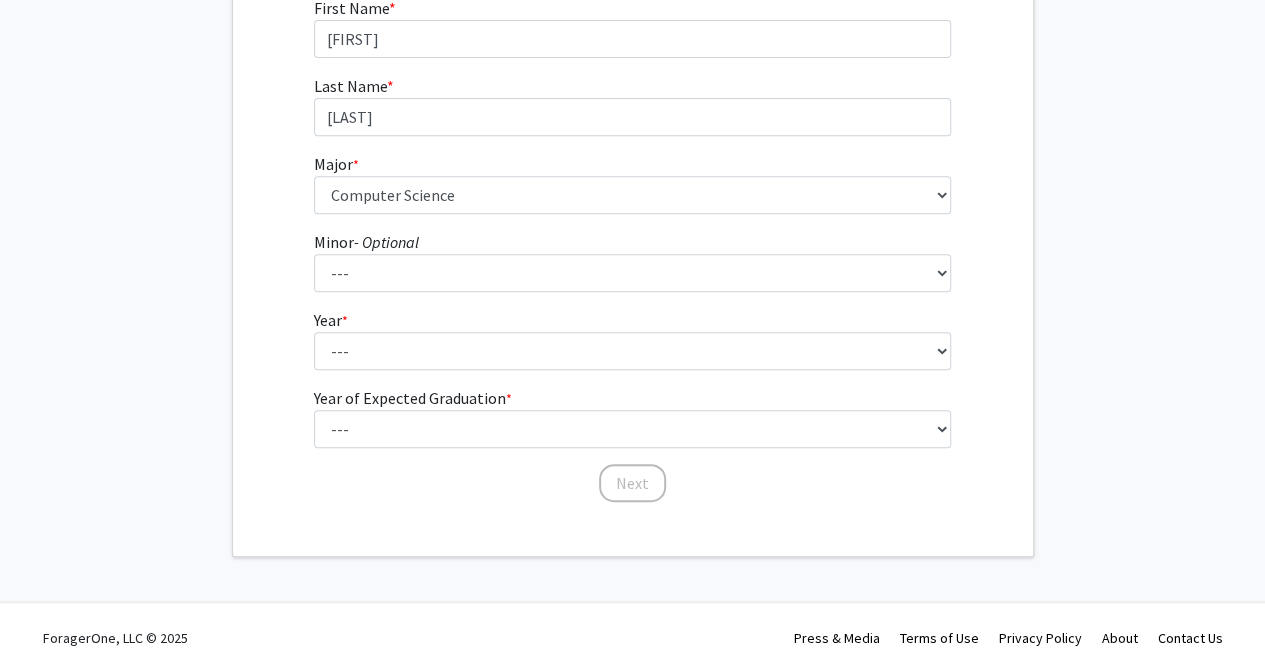 scroll, scrollTop: 356, scrollLeft: 0, axis: vertical 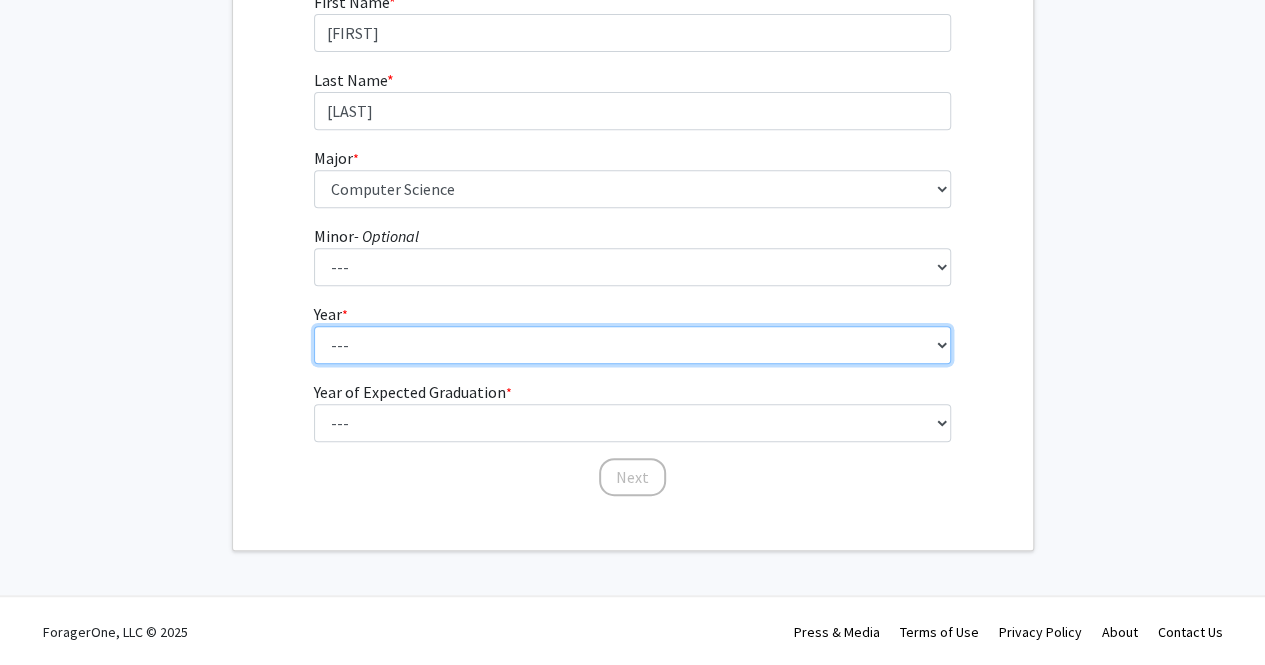 click on "---  First-year   Sophomore   Junior   Senior   Postbaccalaureate Certificate" at bounding box center (632, 345) 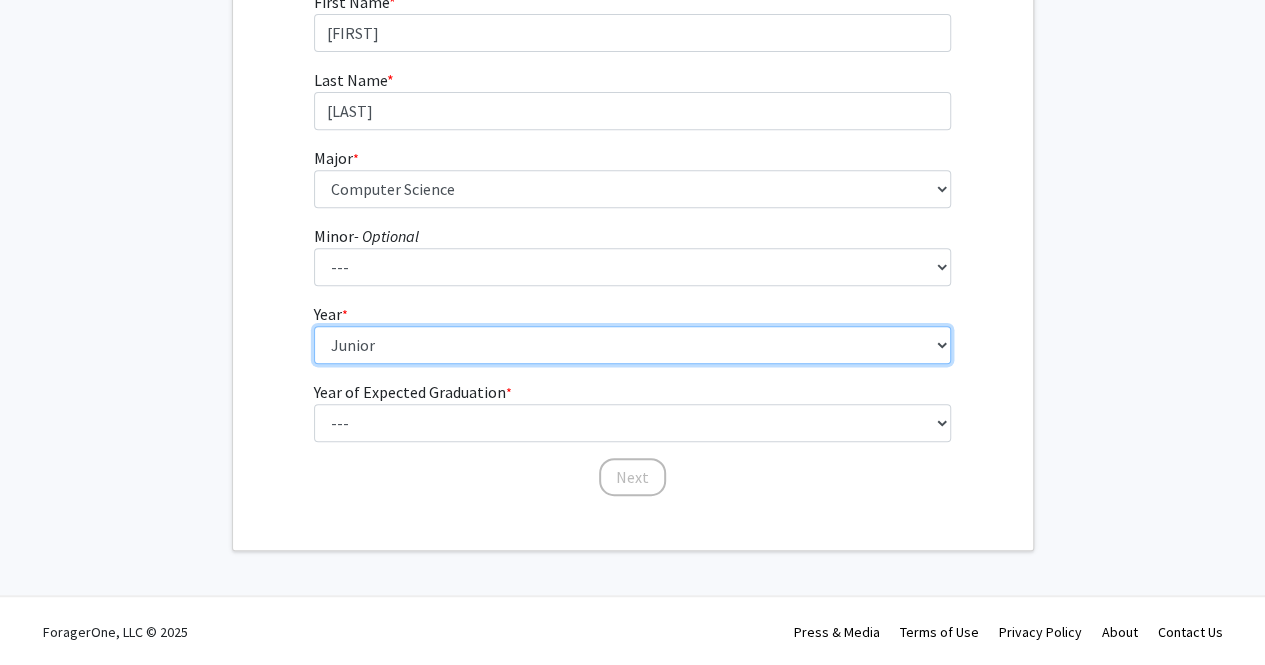 click on "---  First-year   Sophomore   Junior   Senior   Postbaccalaureate Certificate" at bounding box center [632, 345] 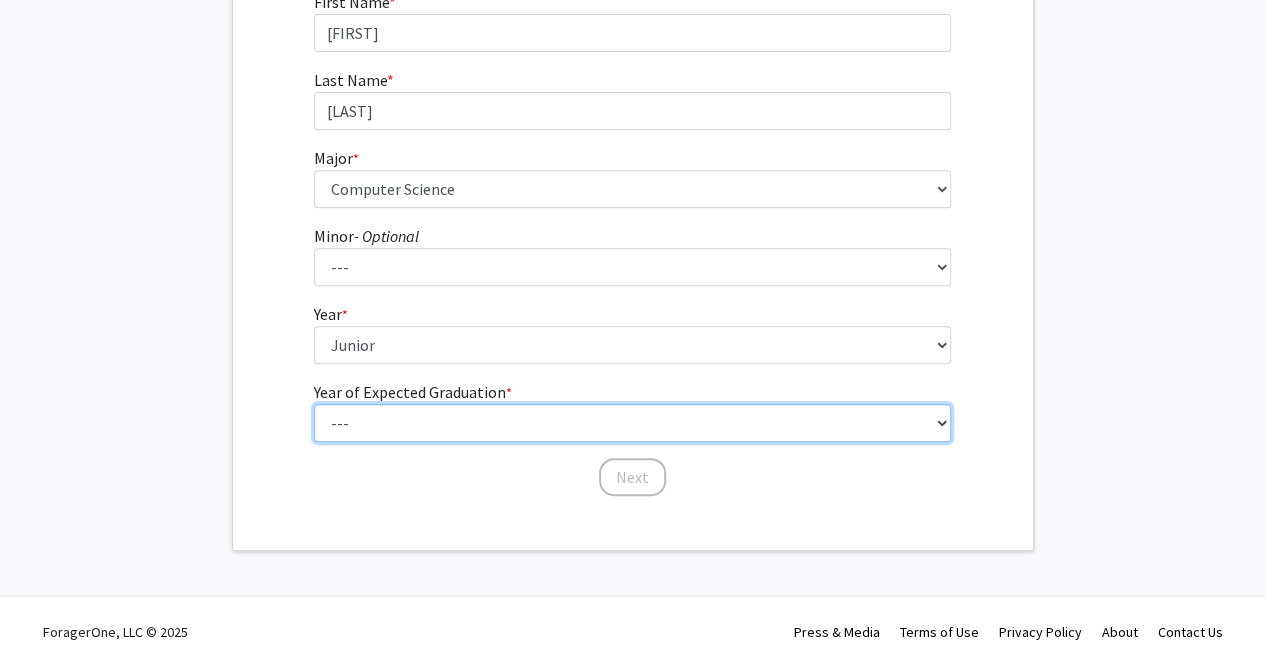 click on "---  2025   2026   2027   2028   2029   2030   2031   2032   2033   2034" at bounding box center [632, 423] 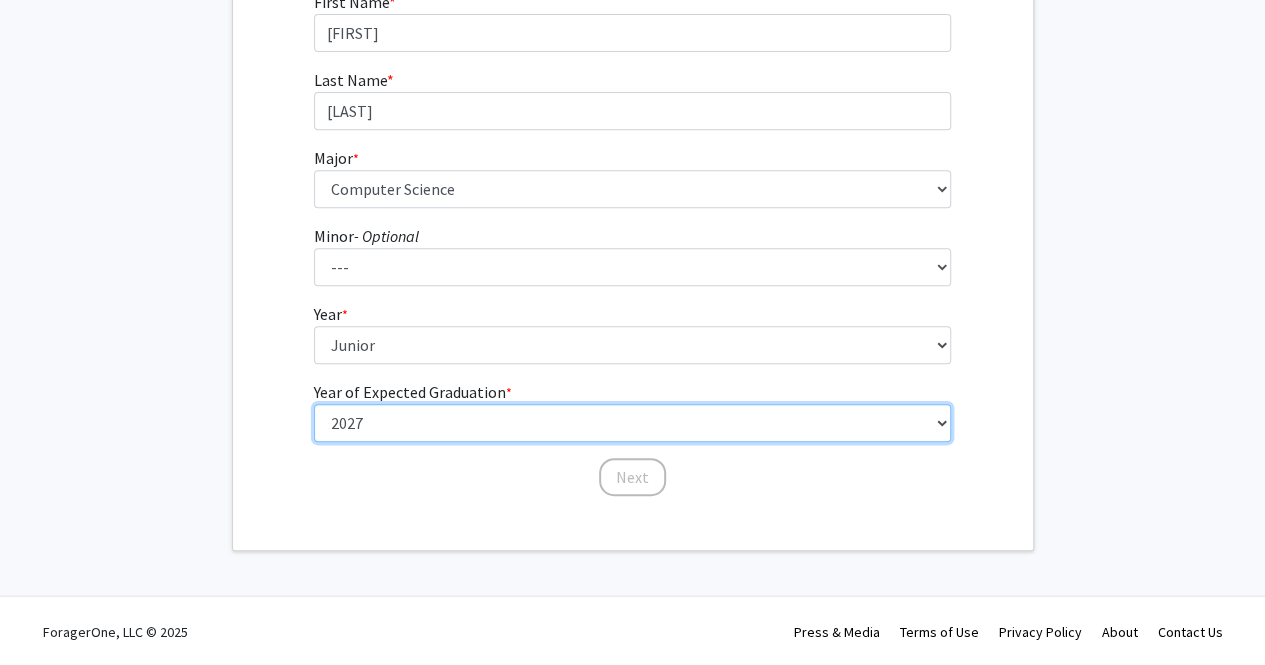 click on "---  2025   2026   2027   2028   2029   2030   2031   2032   2033   2034" at bounding box center [632, 423] 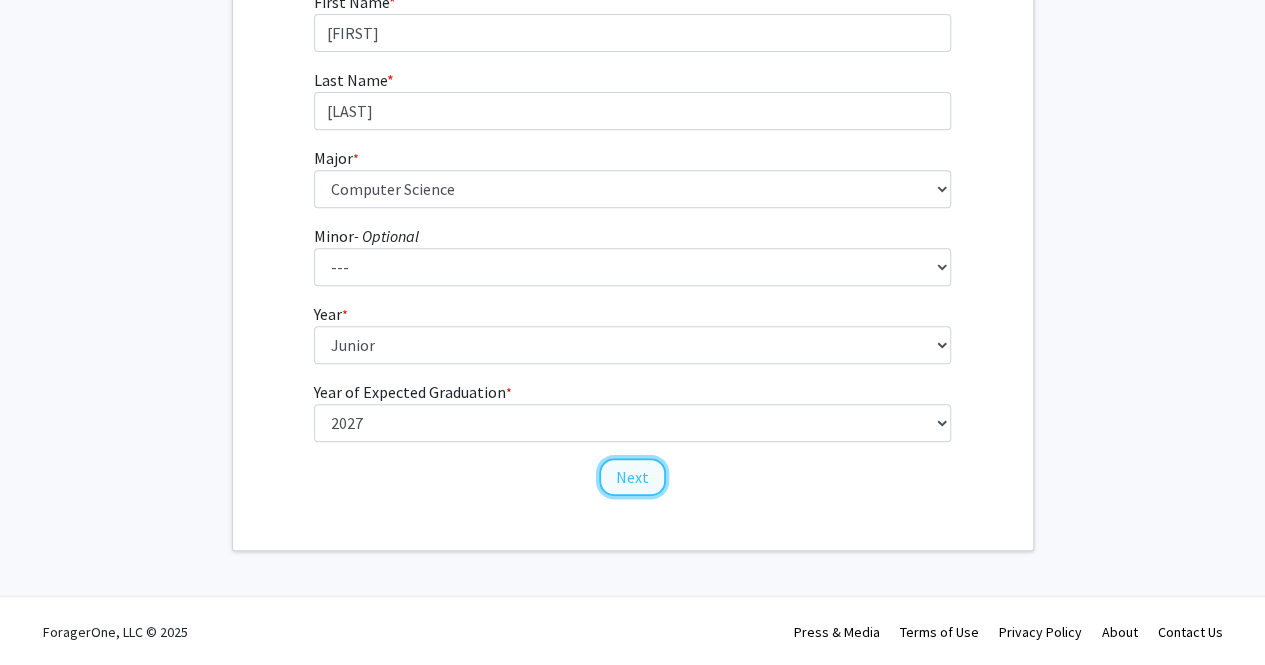 click on "Next" 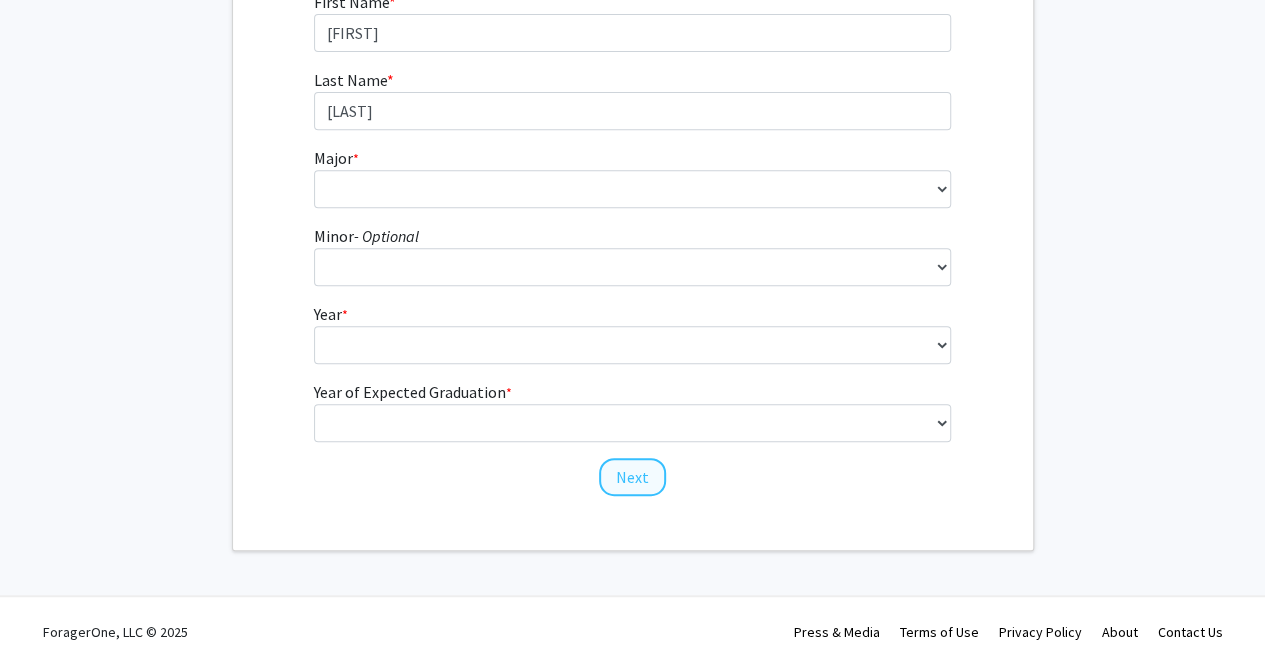 scroll, scrollTop: 0, scrollLeft: 0, axis: both 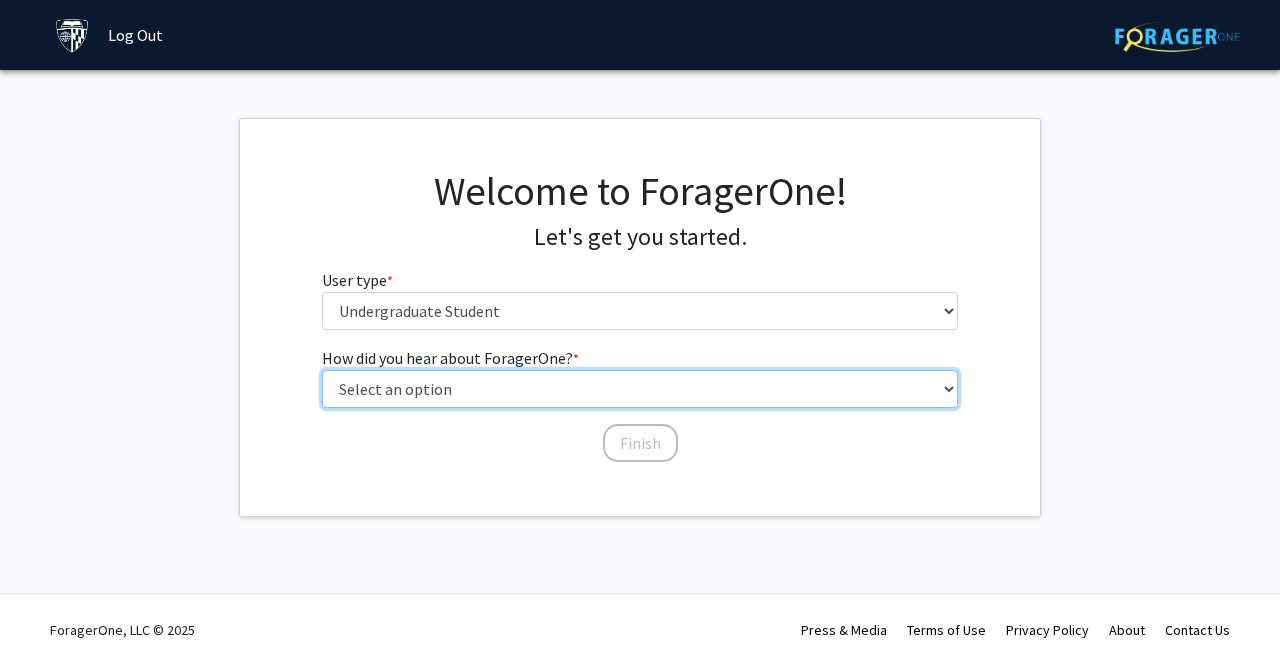 click on "Select an option  Peer/student recommendation   Faculty/staff recommendation   University website   University email or newsletter   Other" at bounding box center (640, 389) 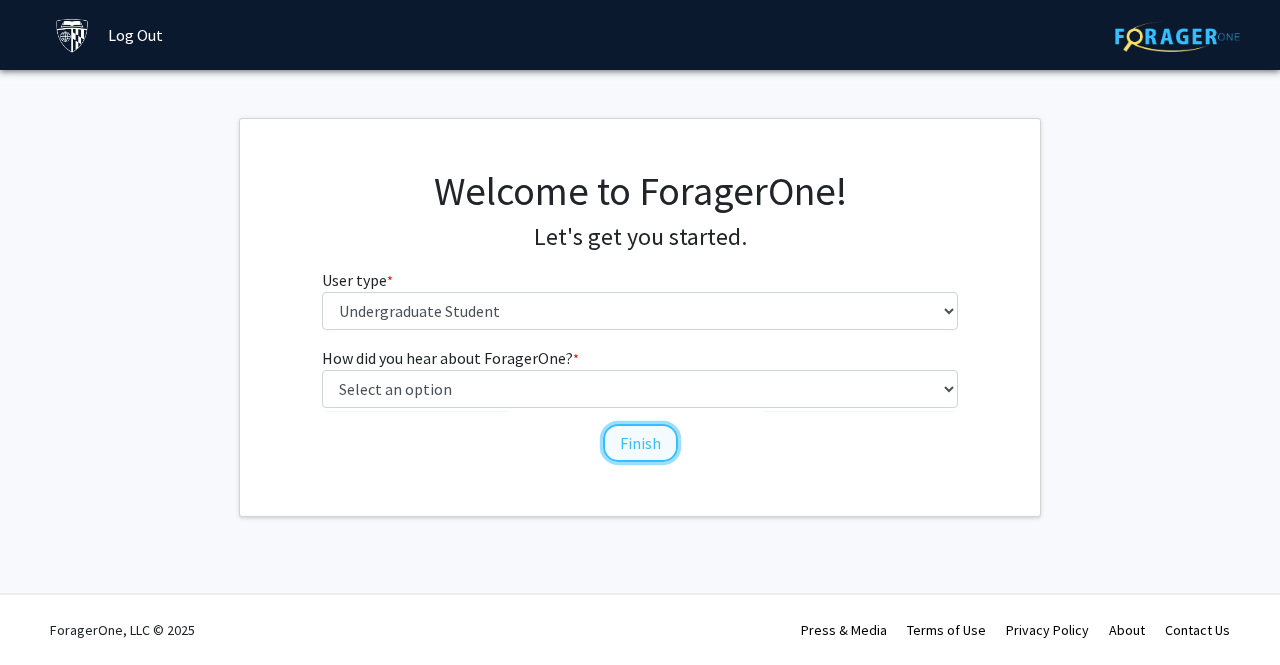 click on "Finish" 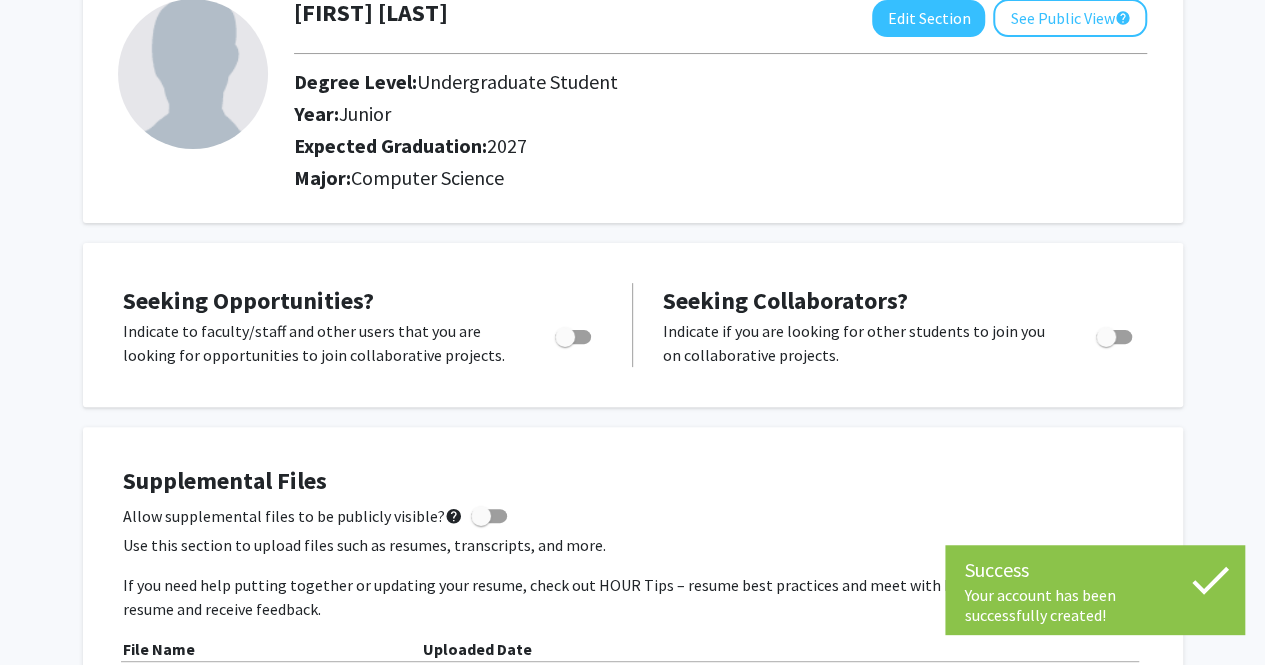 scroll, scrollTop: 140, scrollLeft: 0, axis: vertical 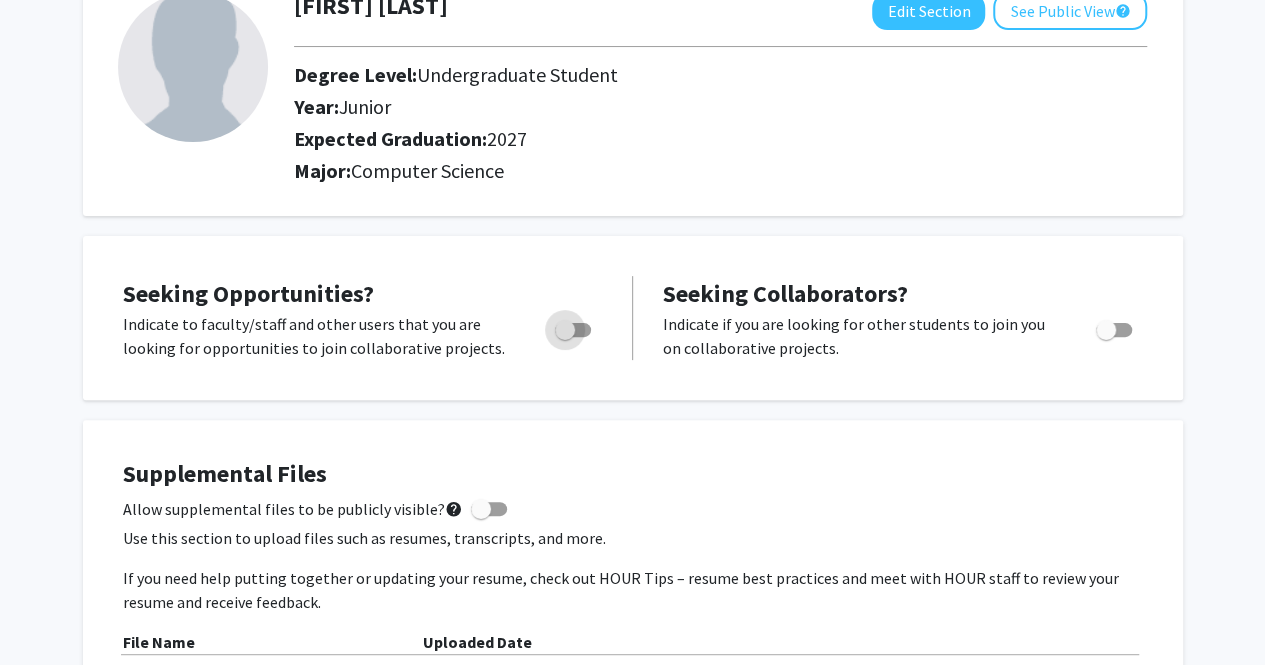 click at bounding box center [573, 330] 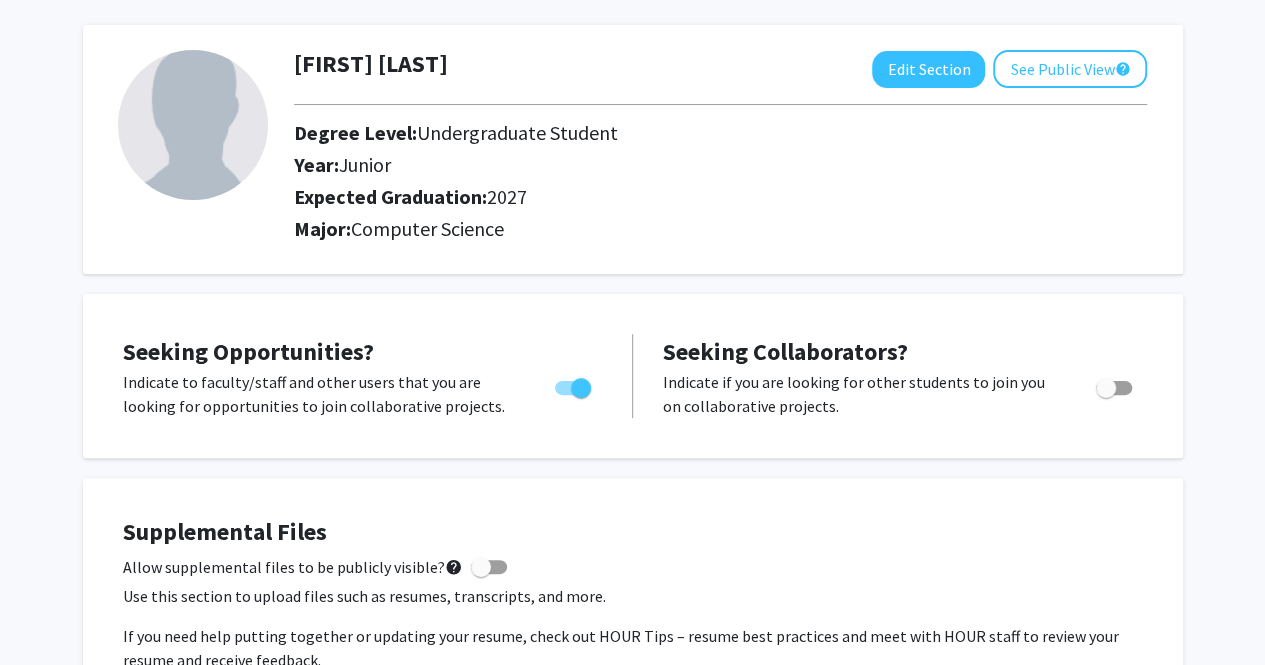 scroll, scrollTop: 0, scrollLeft: 0, axis: both 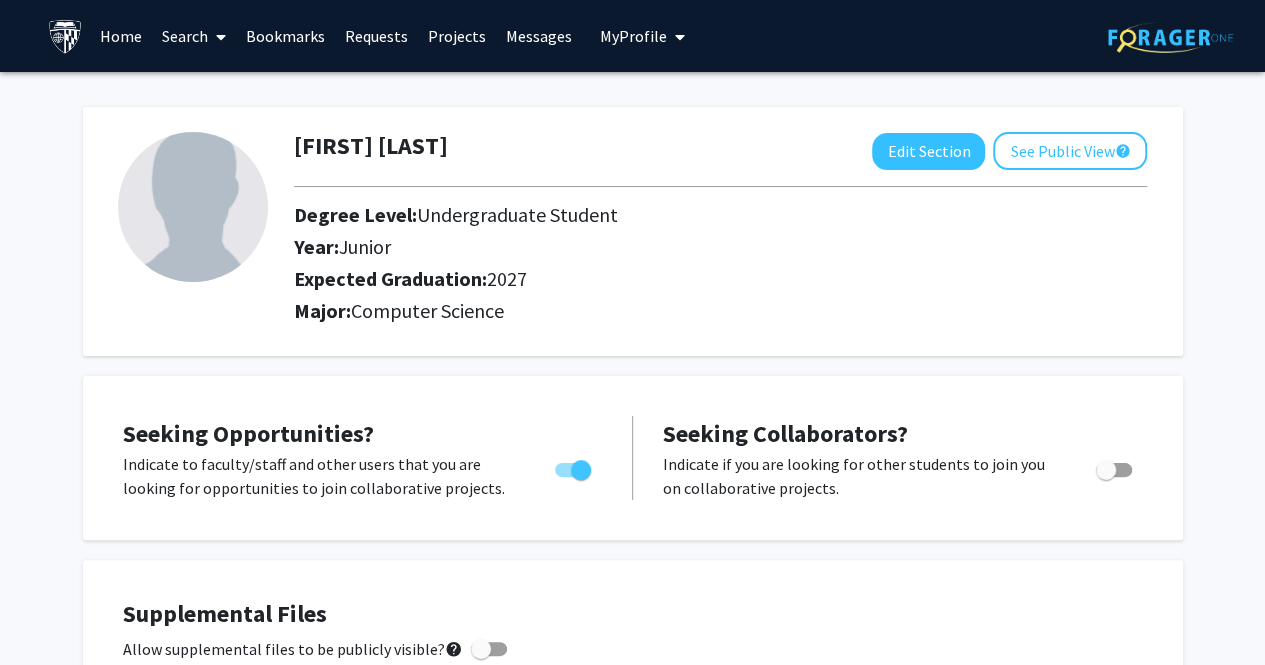 click on "Search" at bounding box center [194, 36] 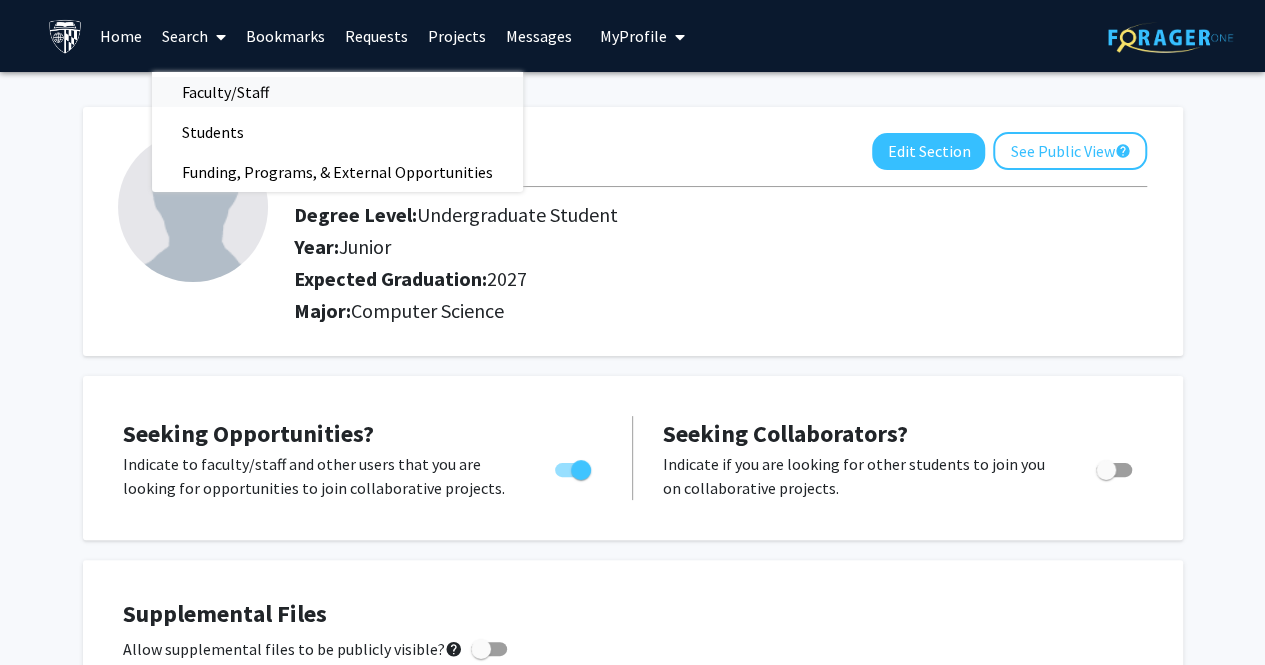 click on "Faculty/Staff" at bounding box center [225, 92] 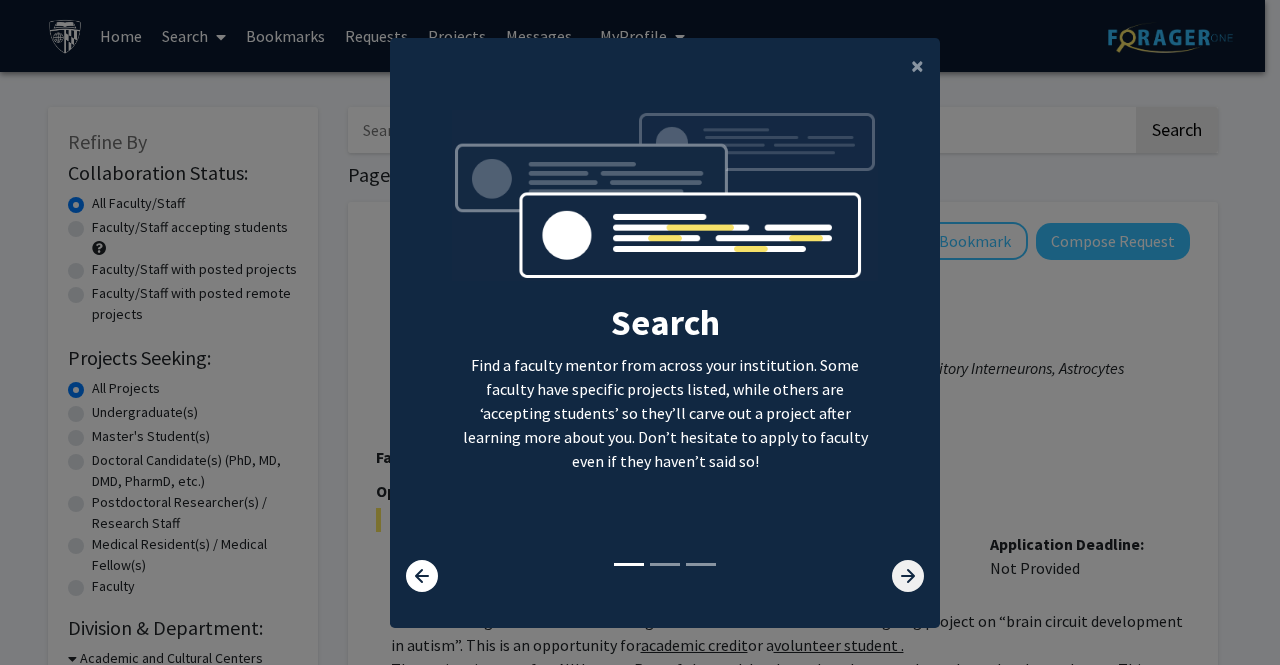click 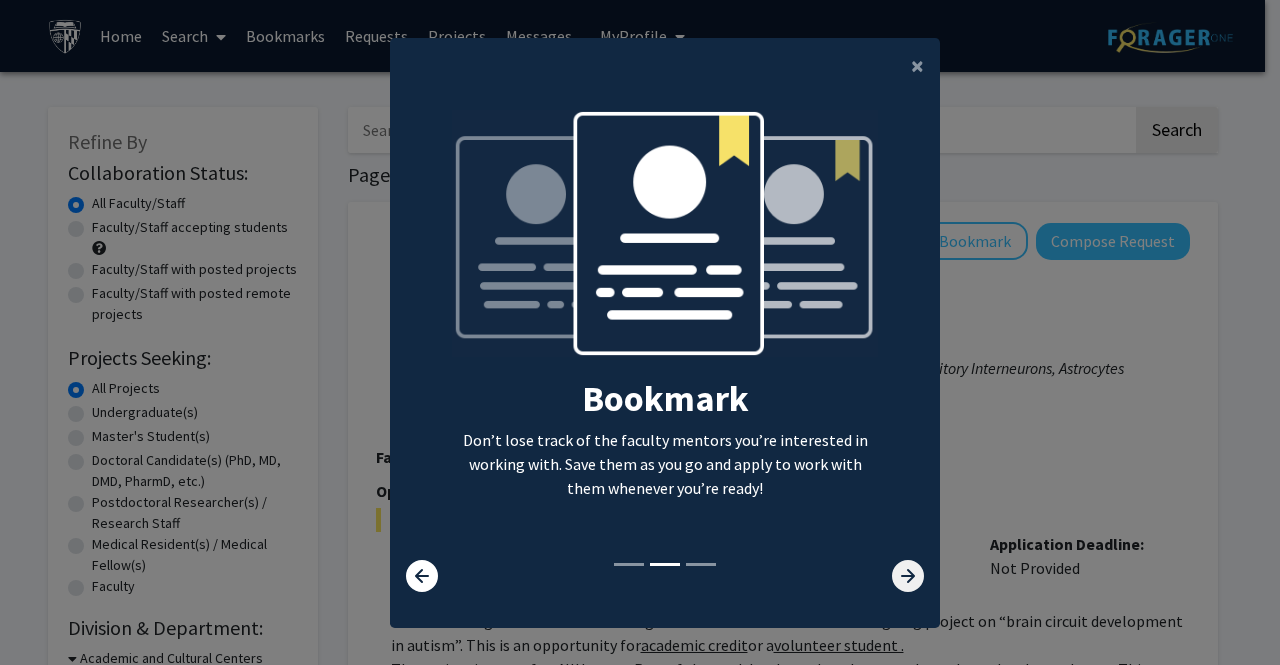 click 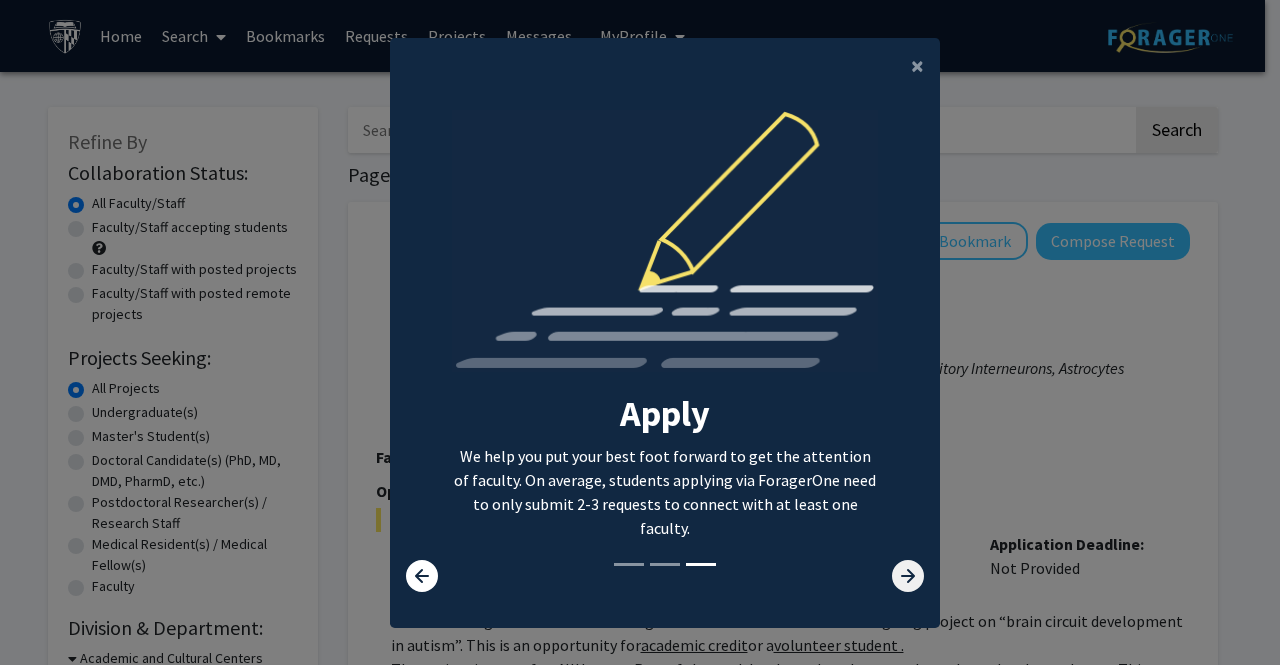 click 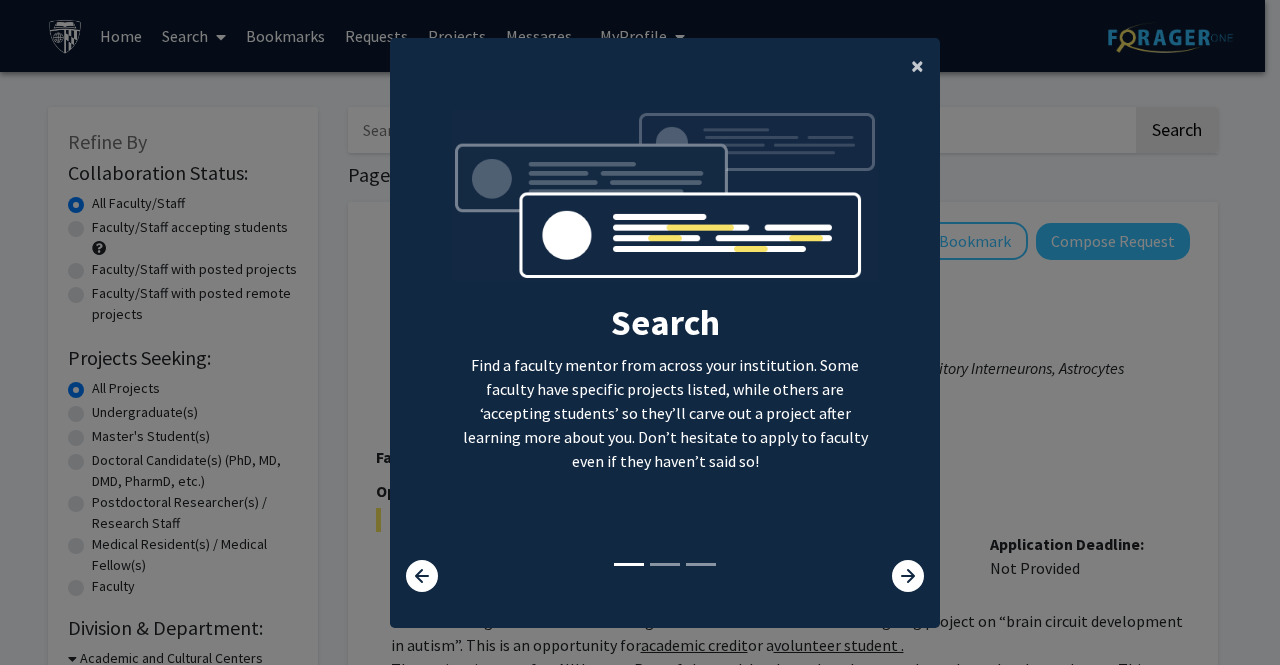 click on "×" 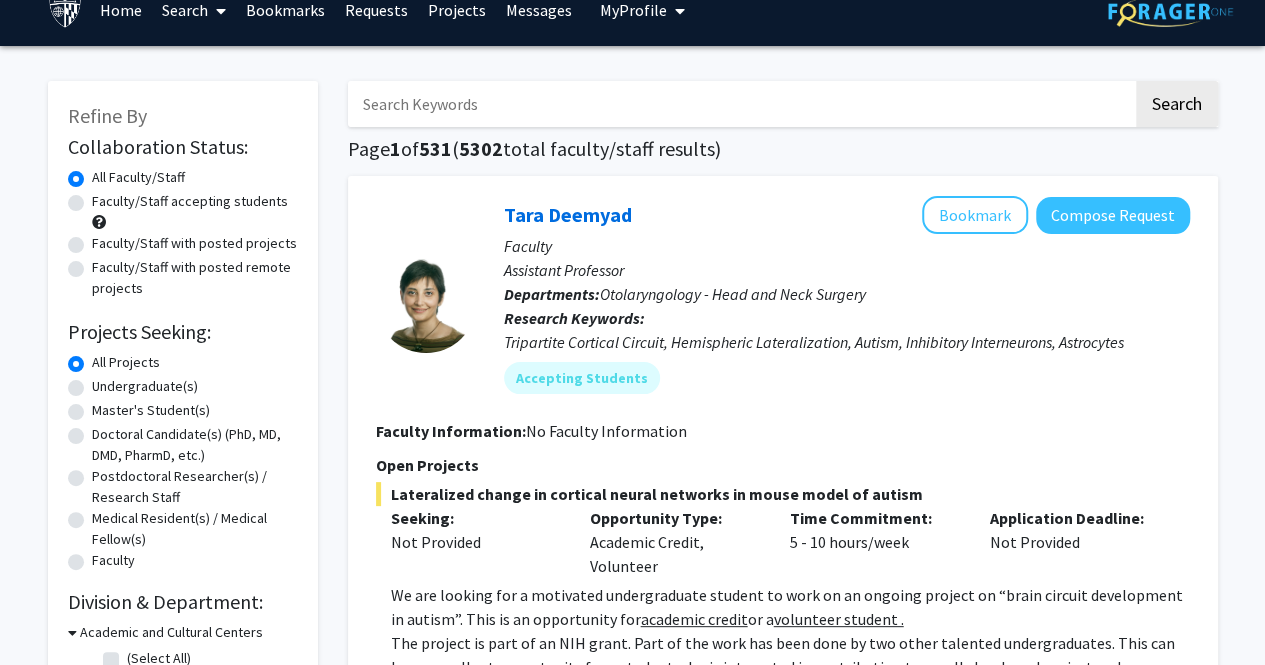 scroll, scrollTop: 36, scrollLeft: 0, axis: vertical 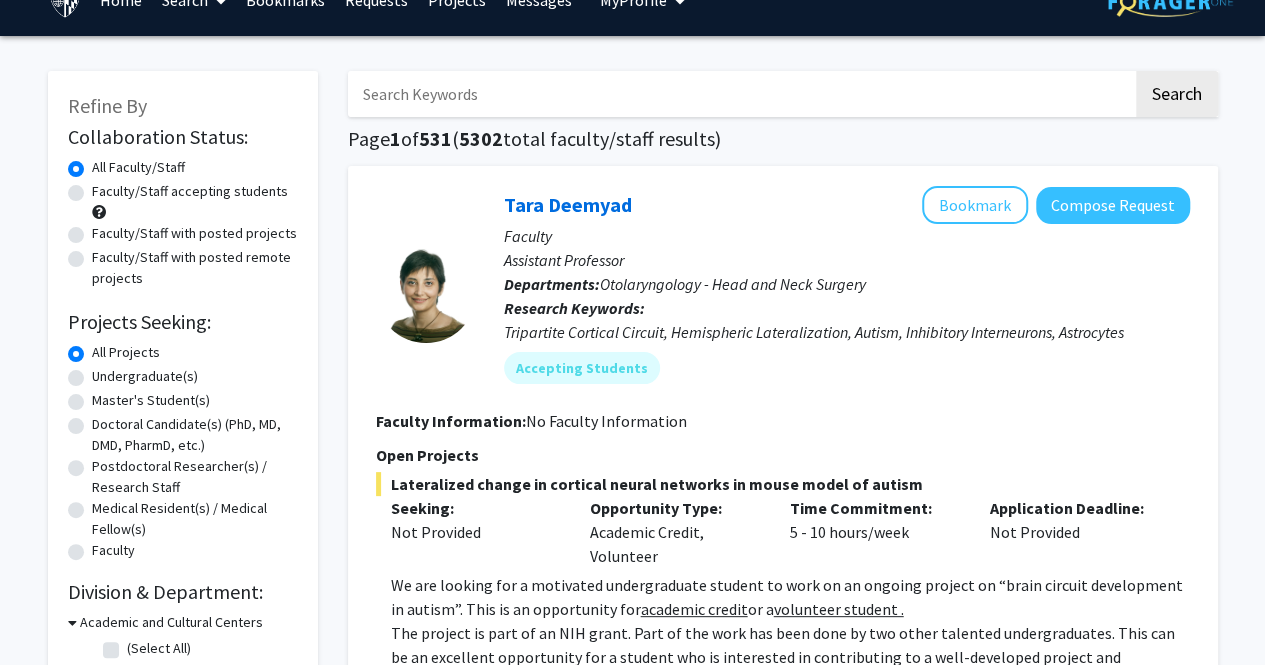 click on "Undergraduate(s)" 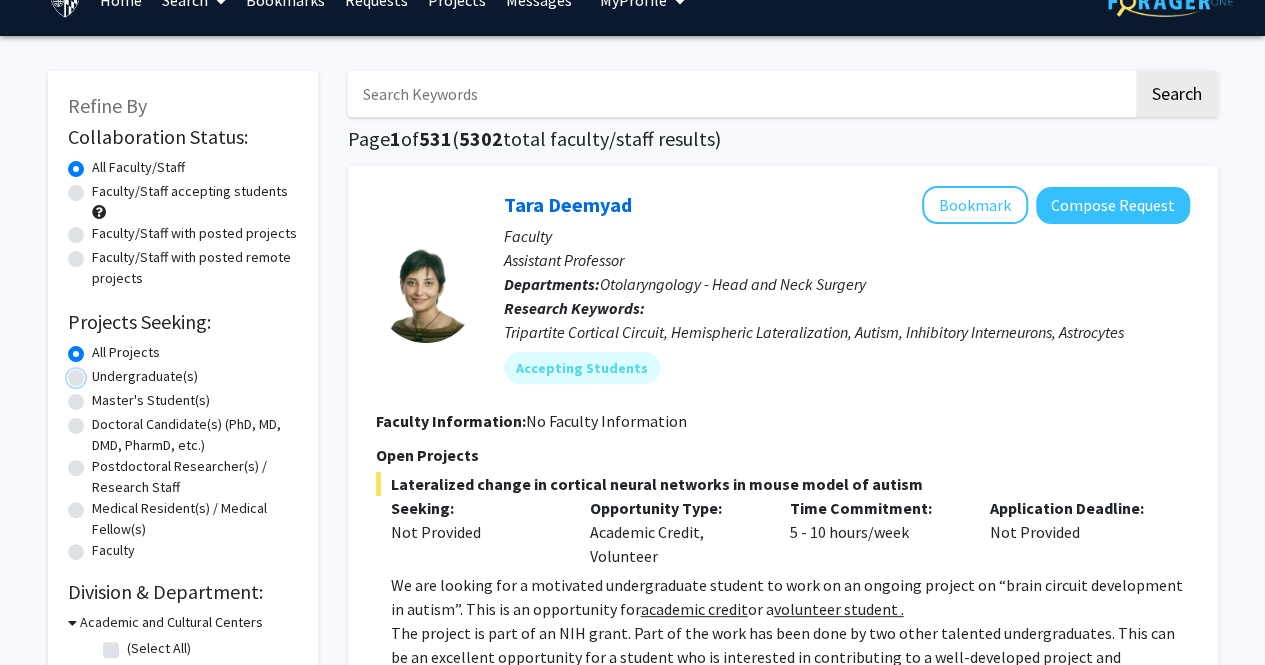 click on "Undergraduate(s)" at bounding box center [98, 372] 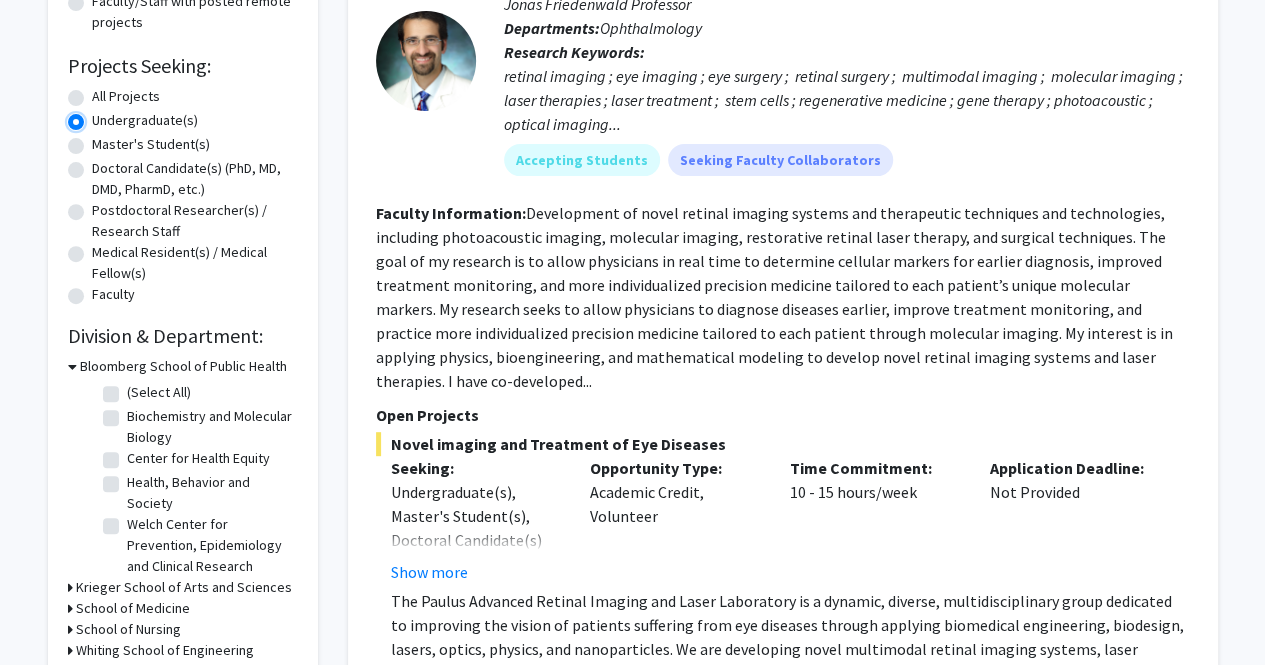 scroll, scrollTop: 330, scrollLeft: 0, axis: vertical 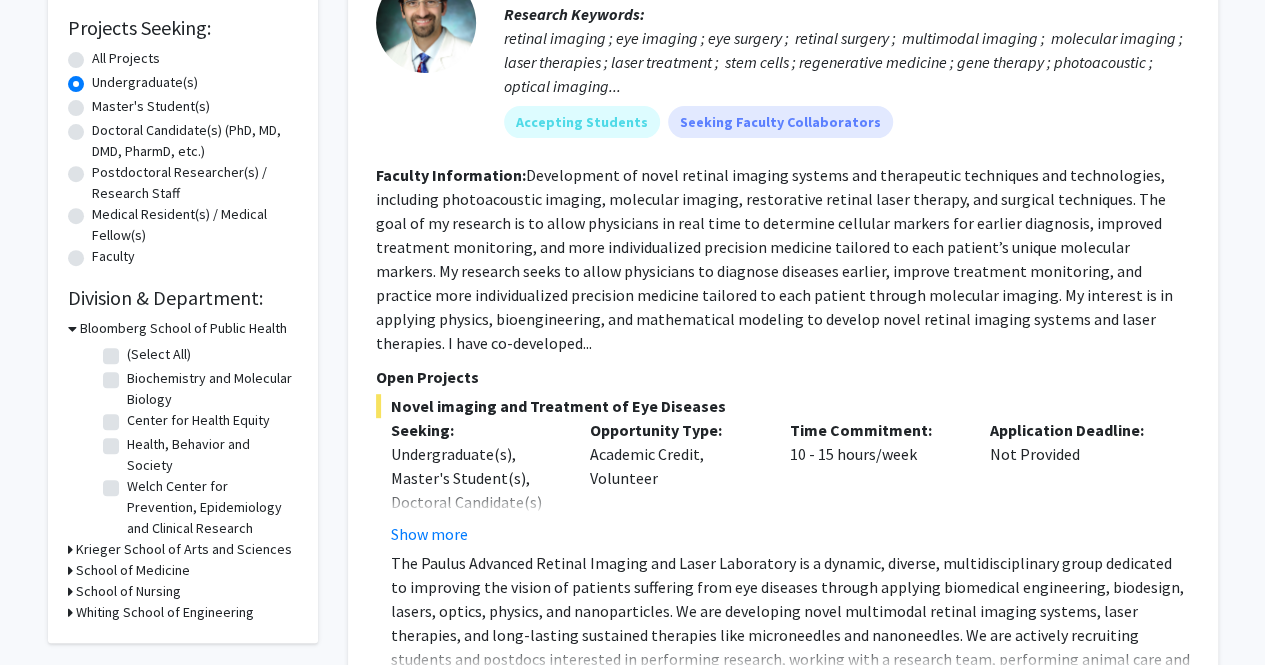 click 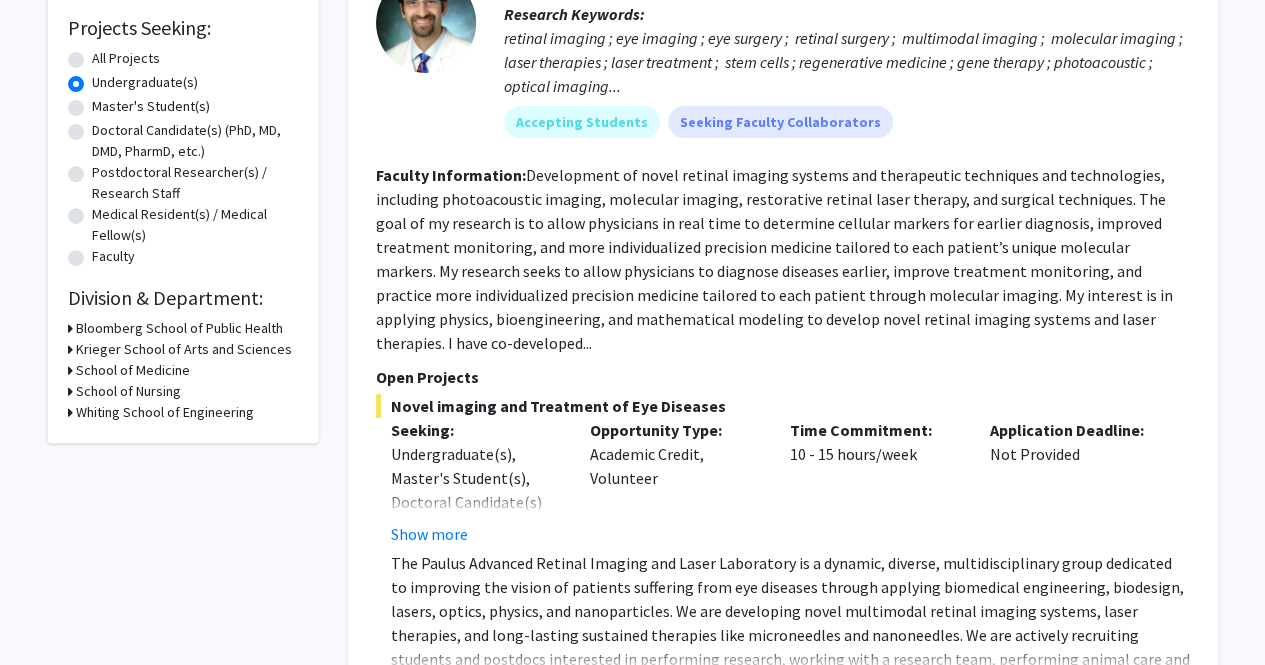 click 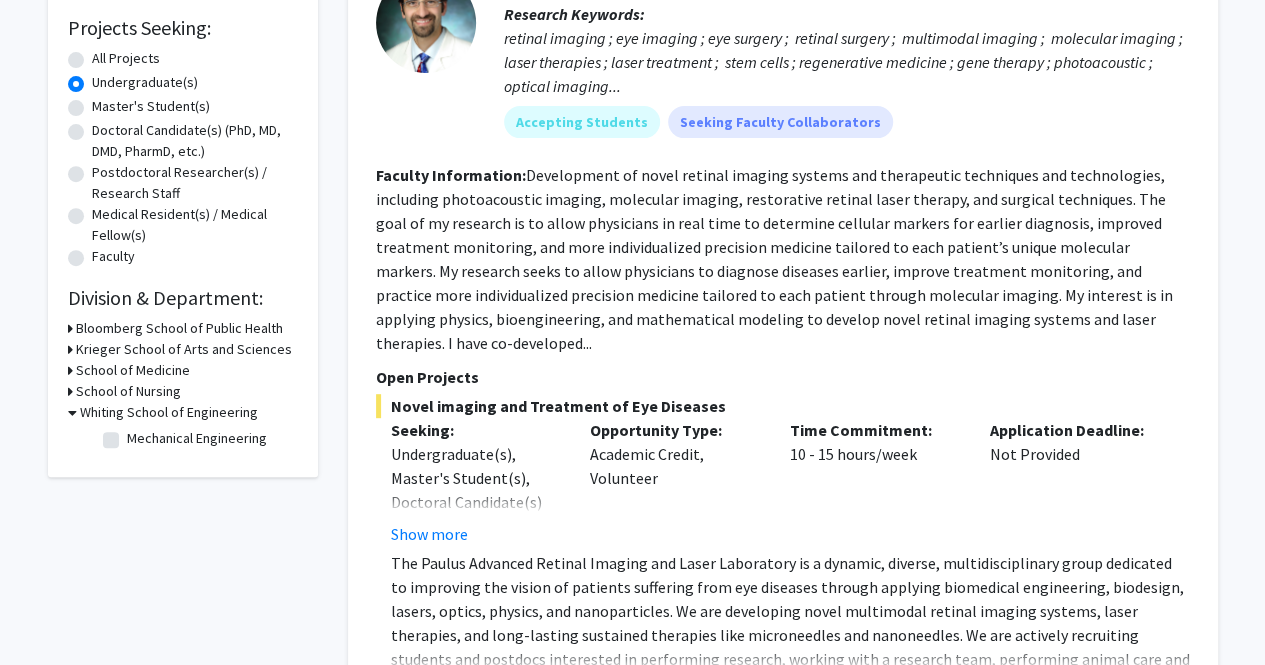 scroll, scrollTop: 0, scrollLeft: 0, axis: both 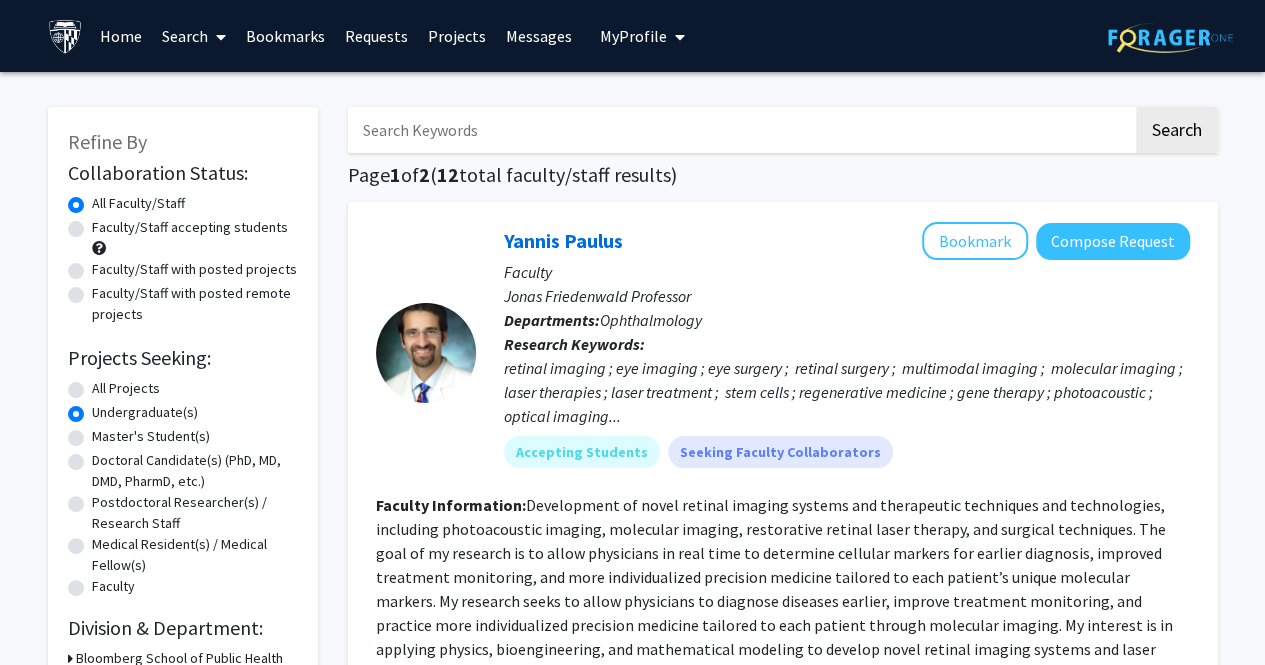 click at bounding box center [740, 130] 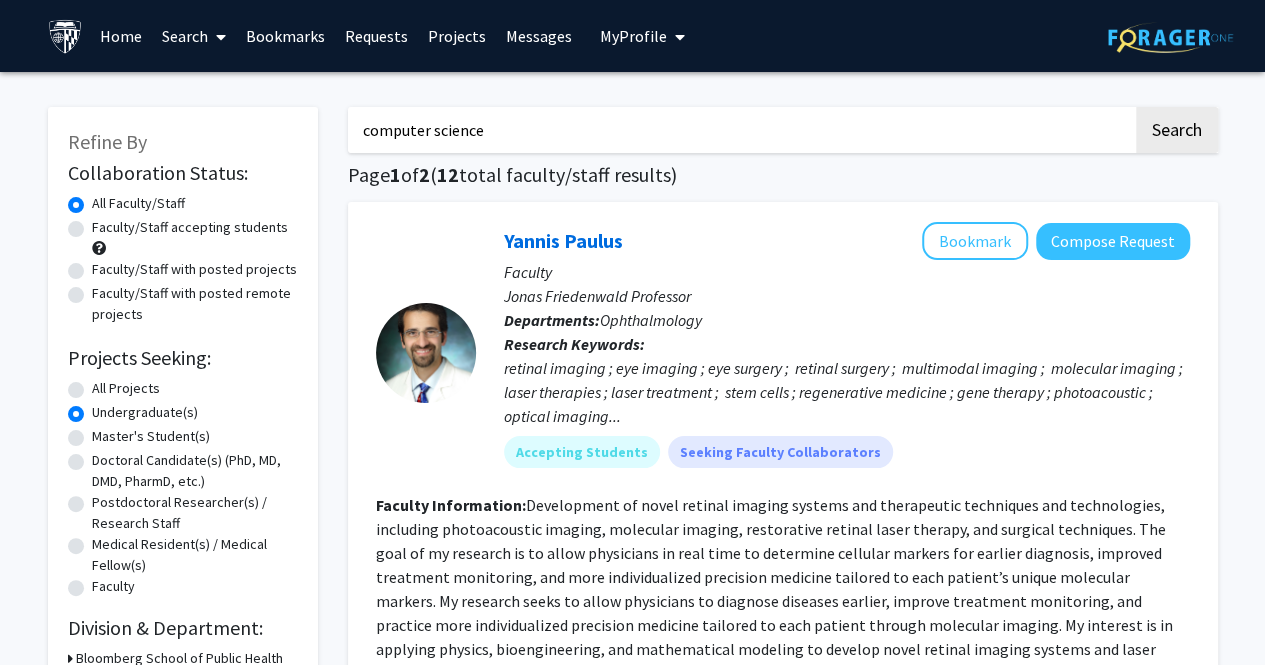 type on "computer science" 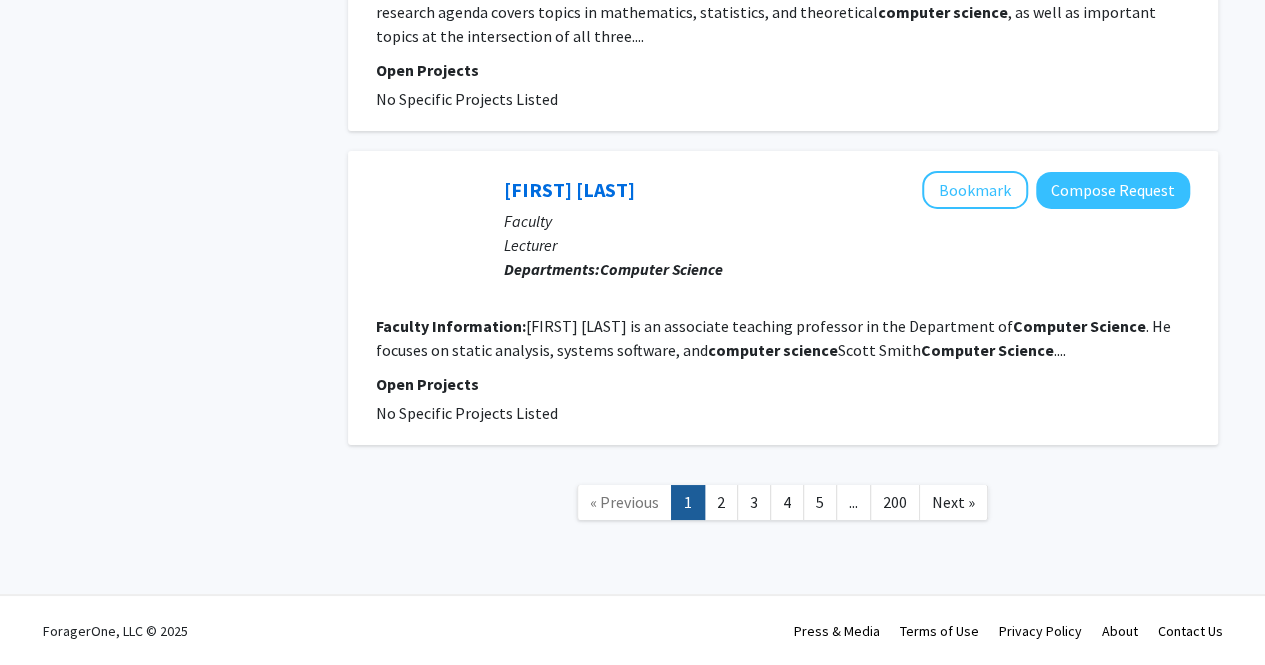 scroll, scrollTop: 3555, scrollLeft: 0, axis: vertical 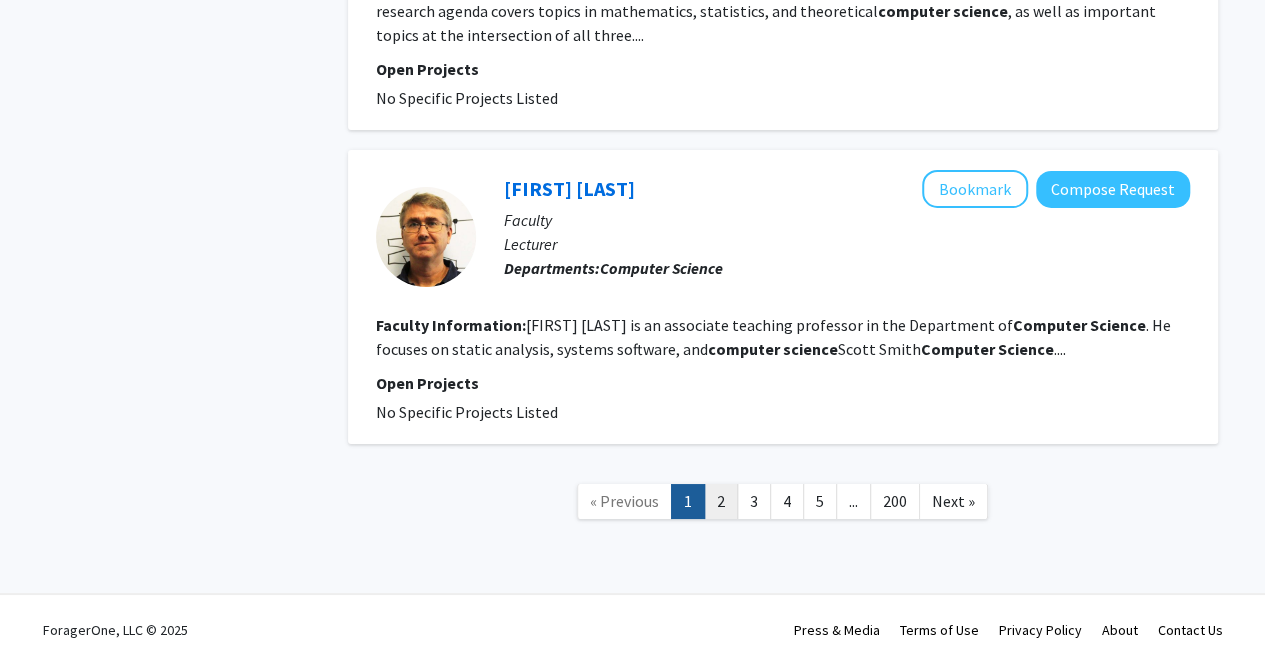 click on "2" 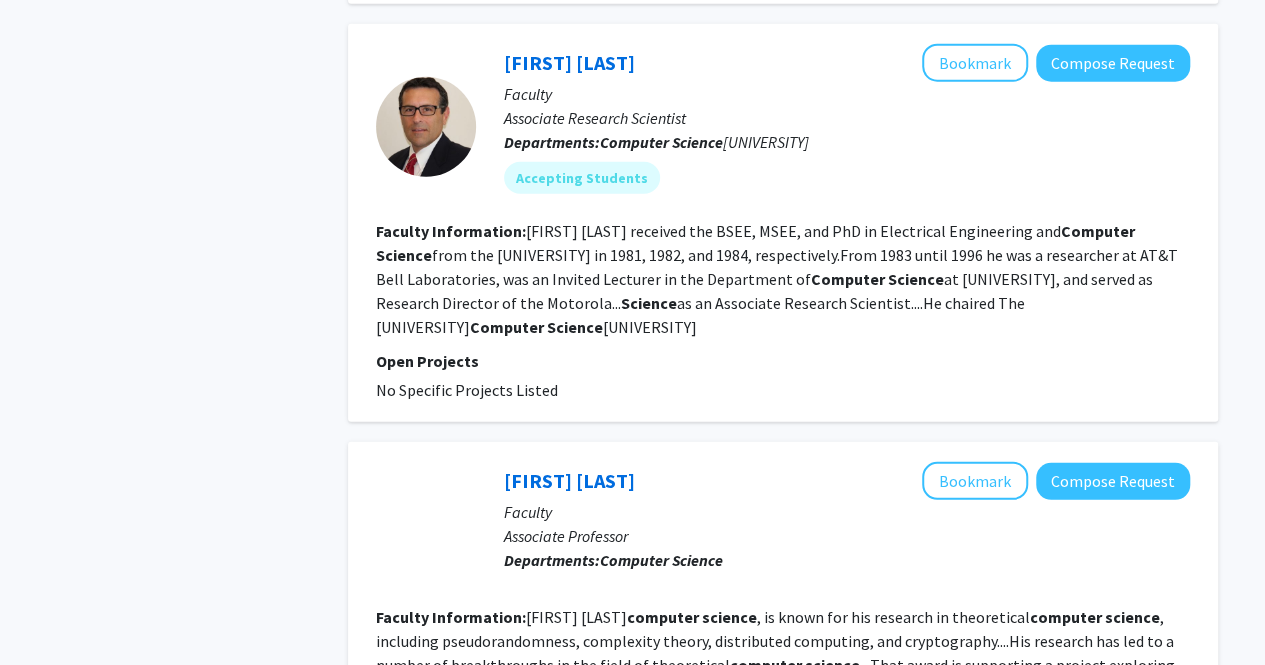 scroll, scrollTop: 2774, scrollLeft: 0, axis: vertical 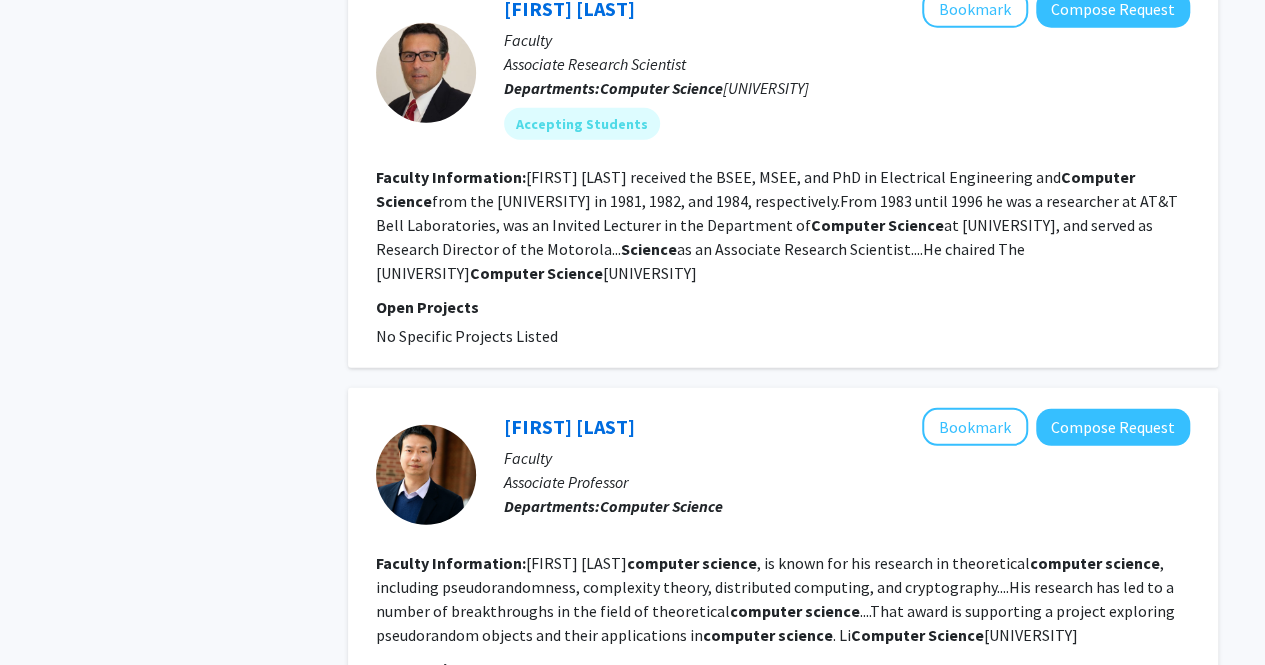click on "[FIRST] [LAST] received the BSEE, MSEE, and PhD in Electrical Engineering and Computer Science from the Johns Hopkins University in 1981, 1982, and 1984, respectively.From 1983 until 1996 he was a researcher at AT&T Bell Laboratories, was an Invited Lecturer in the Department of Computer Science at Princeton University, and served as Research Director of the Motorola... Science as an Associate Research Scientist....He chaired The Johns Hopkins Computer Science Department Advisory Board from 1998 until 2012 and also served on the Johns Hopkins University Whiting School of Engineering National Advisory Council during..." 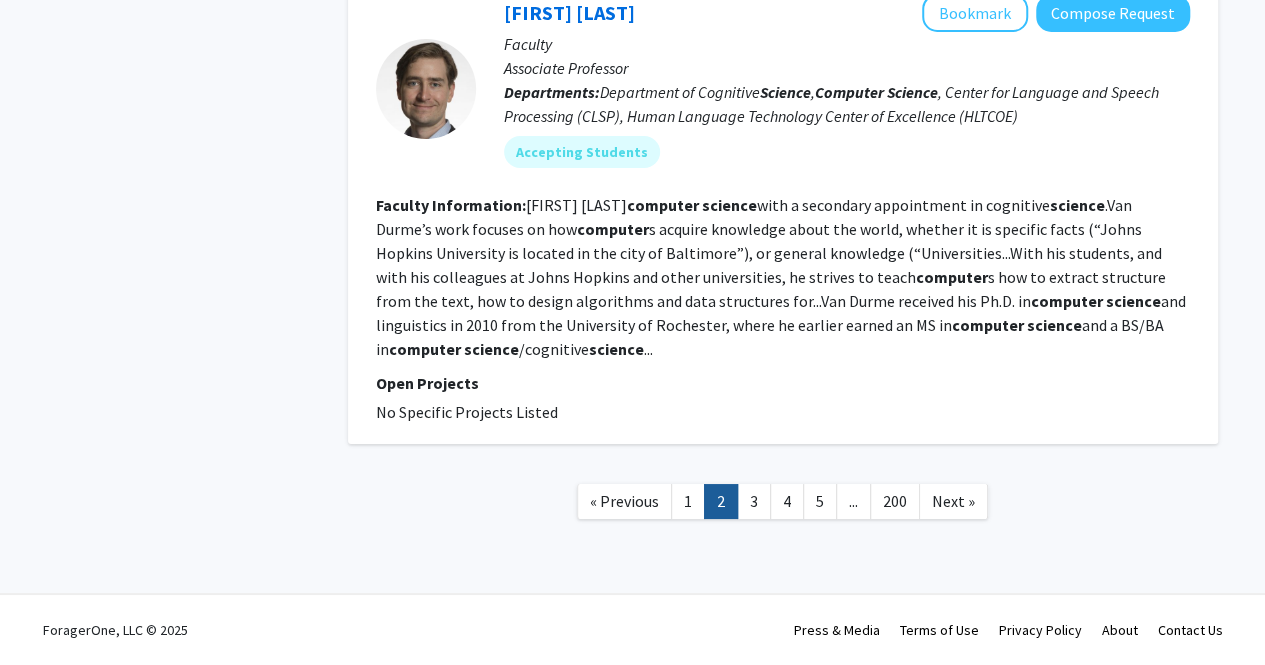 scroll, scrollTop: 3733, scrollLeft: 0, axis: vertical 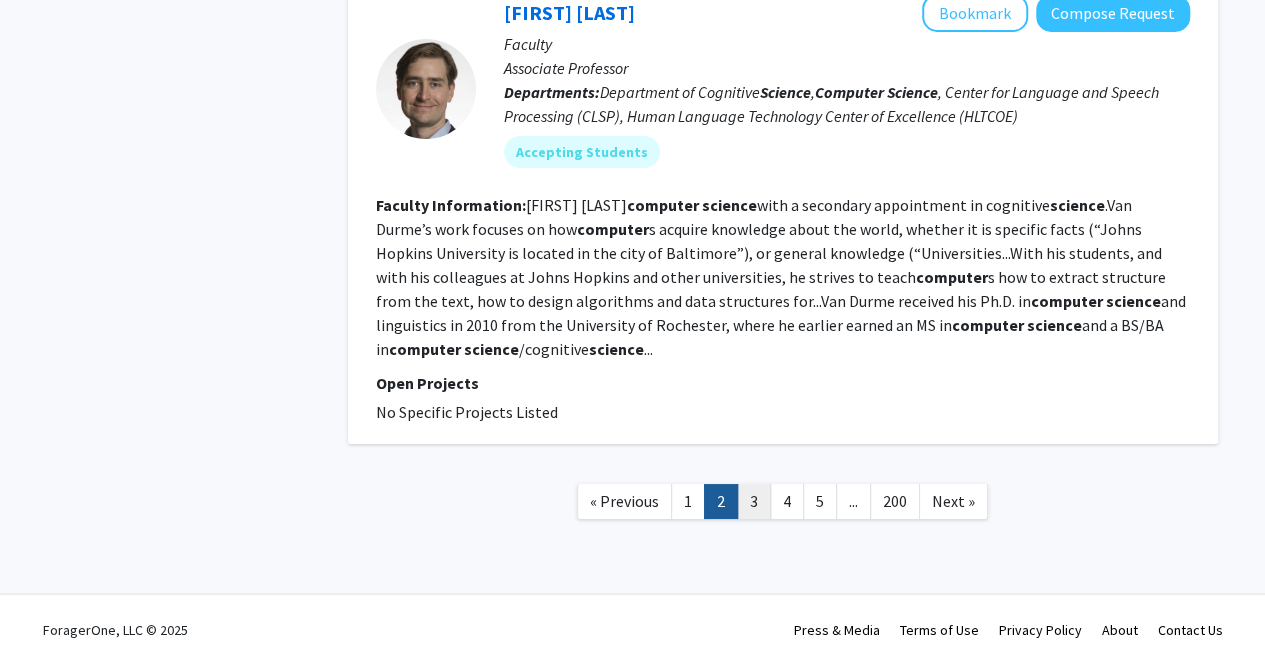 click on "3" 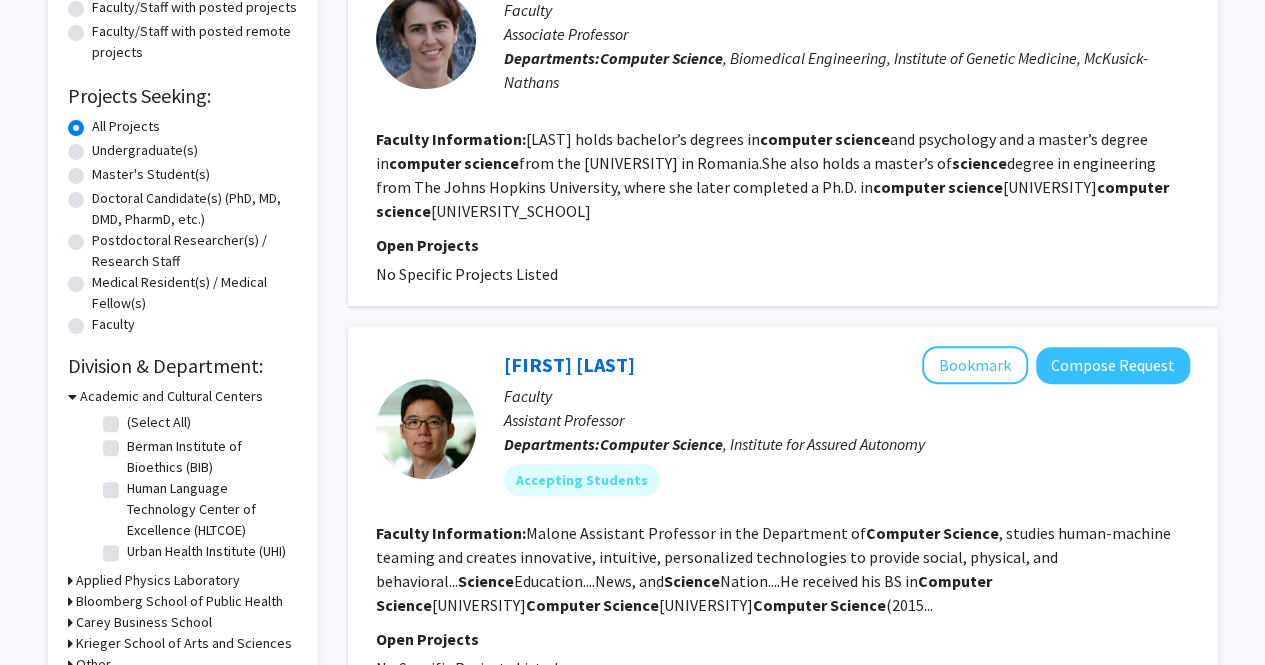 scroll, scrollTop: 69, scrollLeft: 0, axis: vertical 